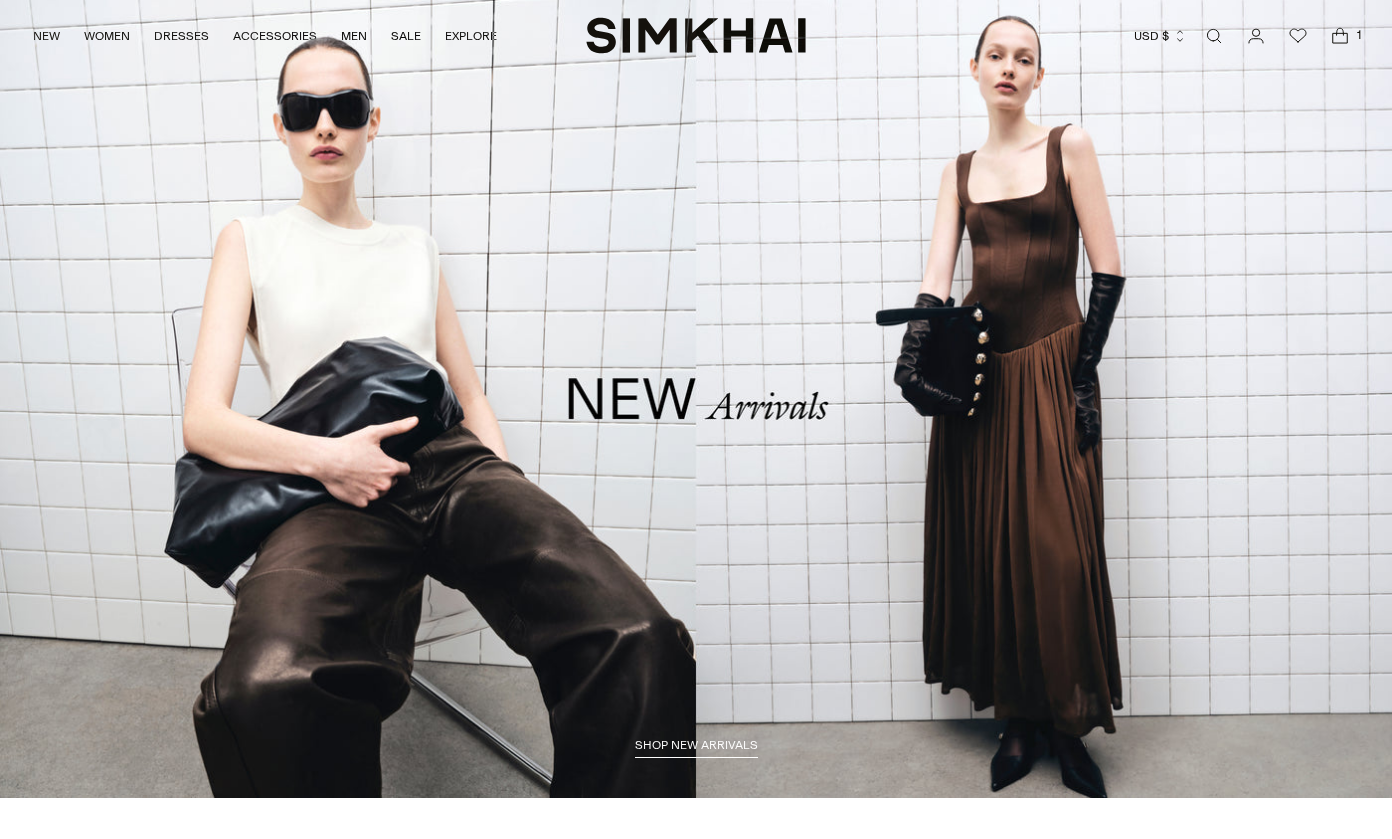 scroll, scrollTop: 0, scrollLeft: 0, axis: both 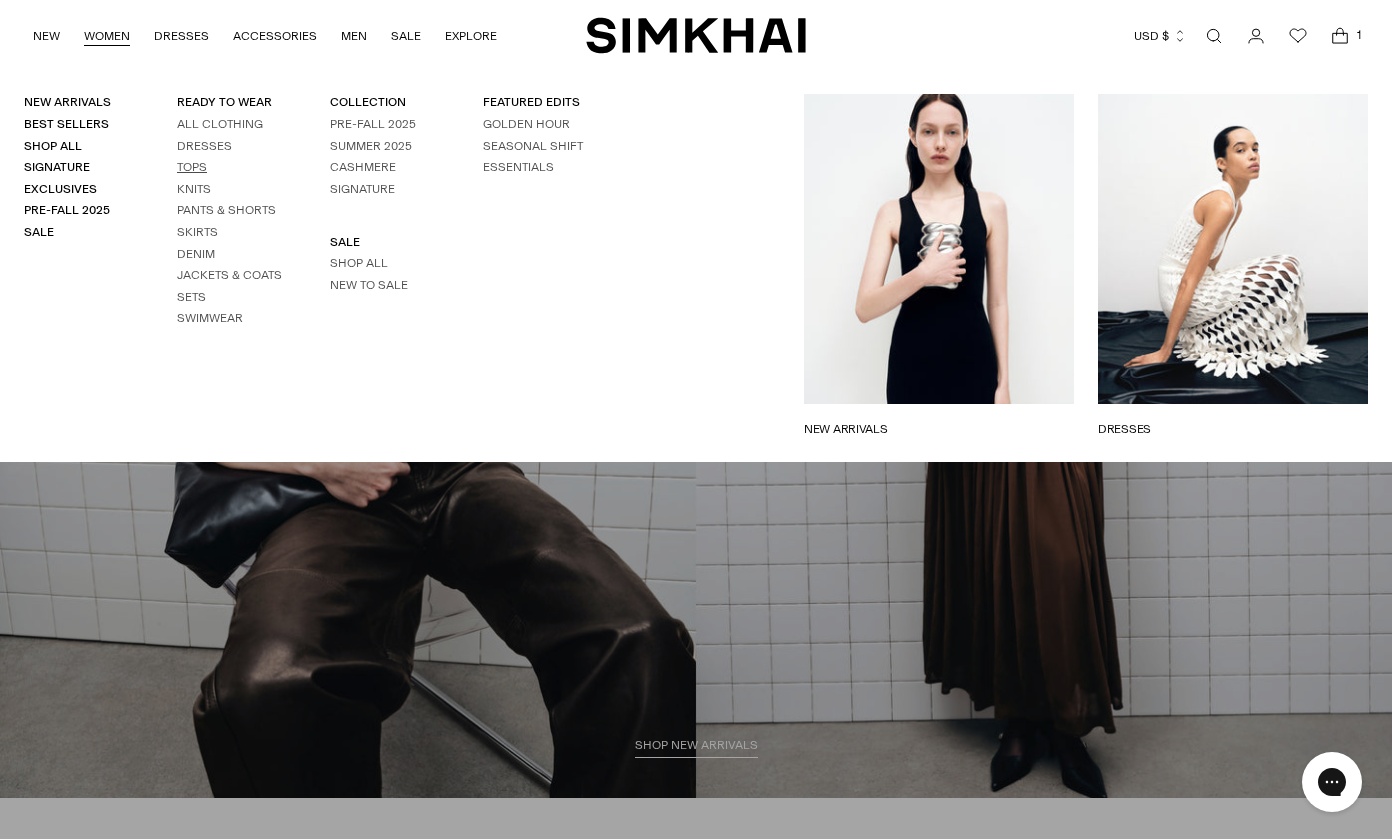 click on "Tops" at bounding box center (192, 167) 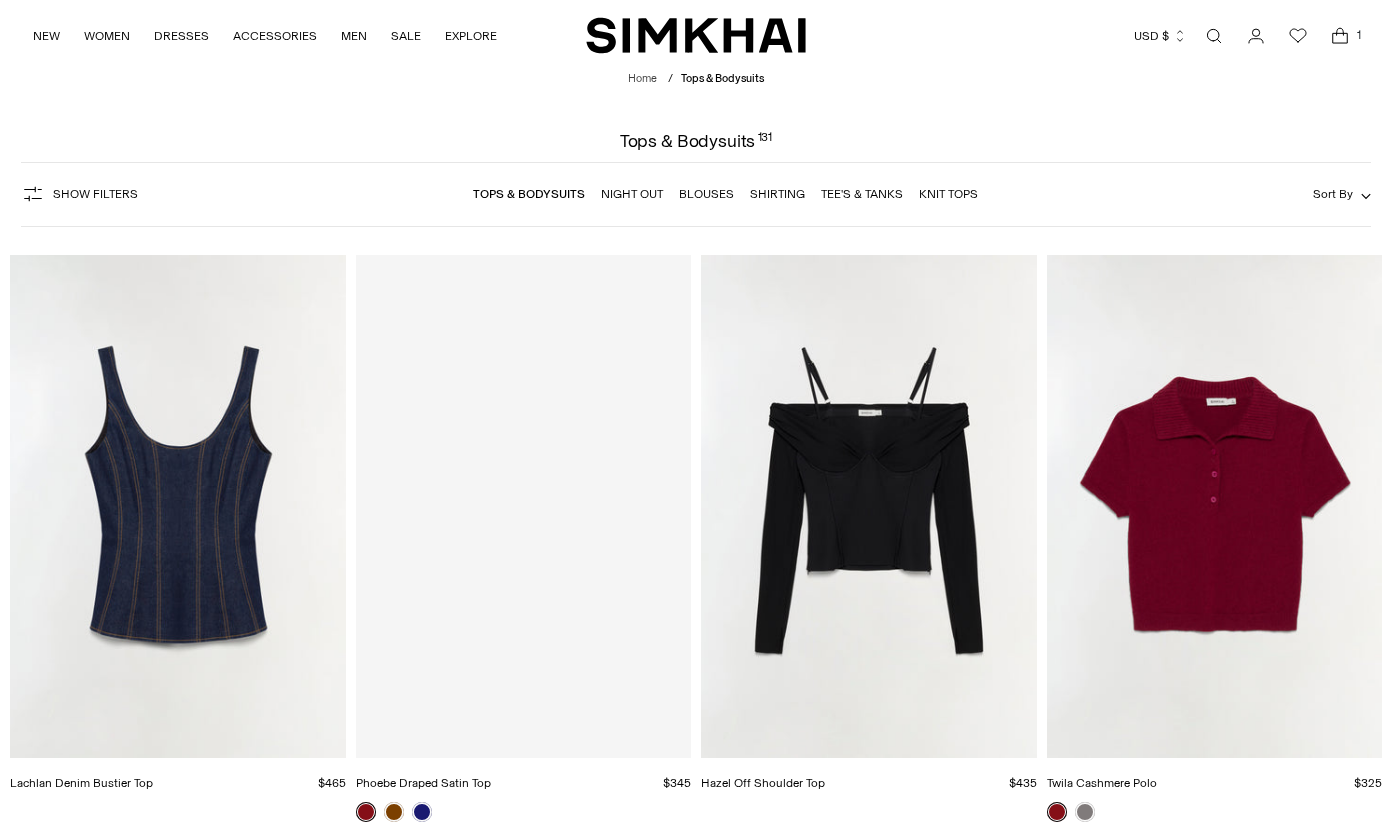 scroll, scrollTop: 0, scrollLeft: 0, axis: both 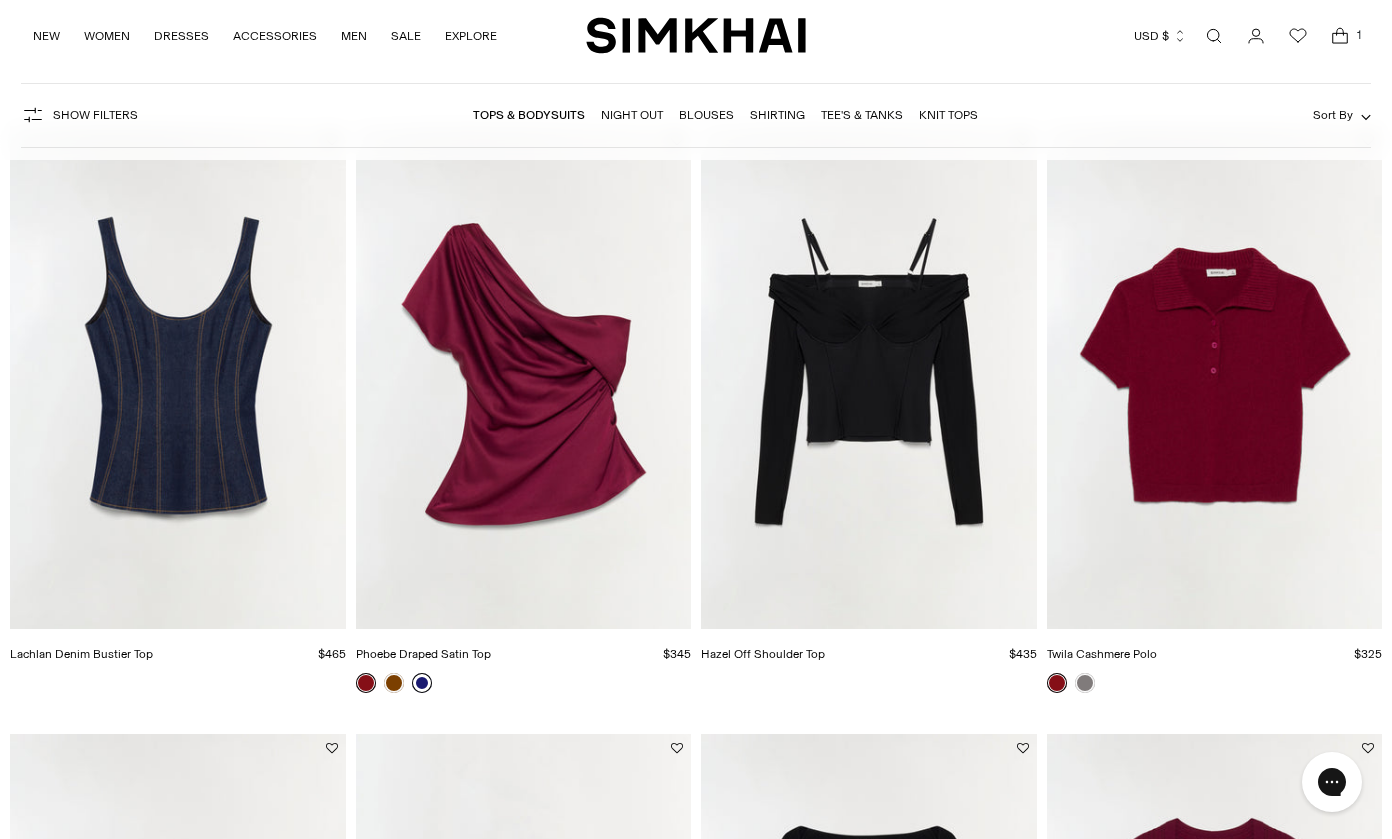 click at bounding box center (422, 683) 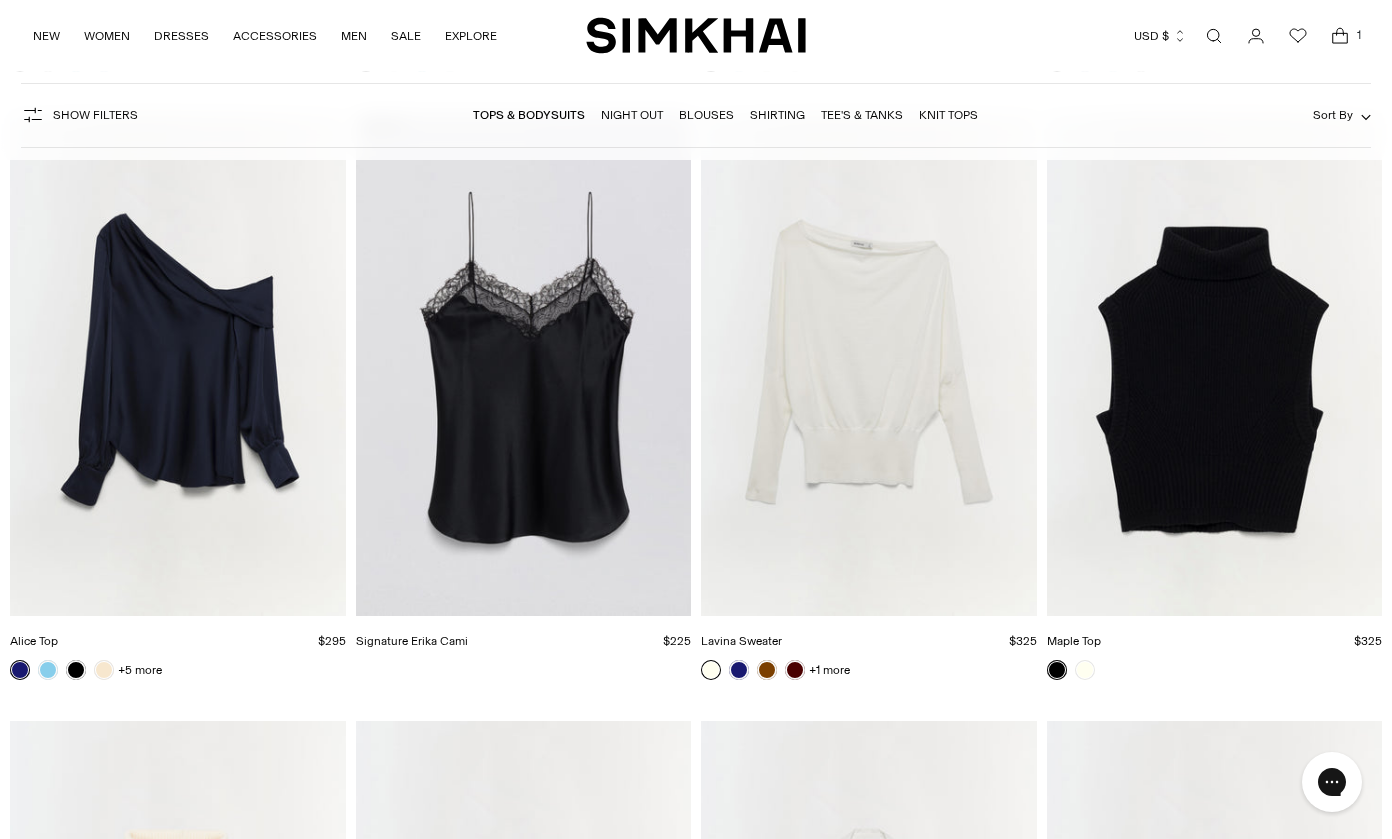 scroll, scrollTop: 10405, scrollLeft: 0, axis: vertical 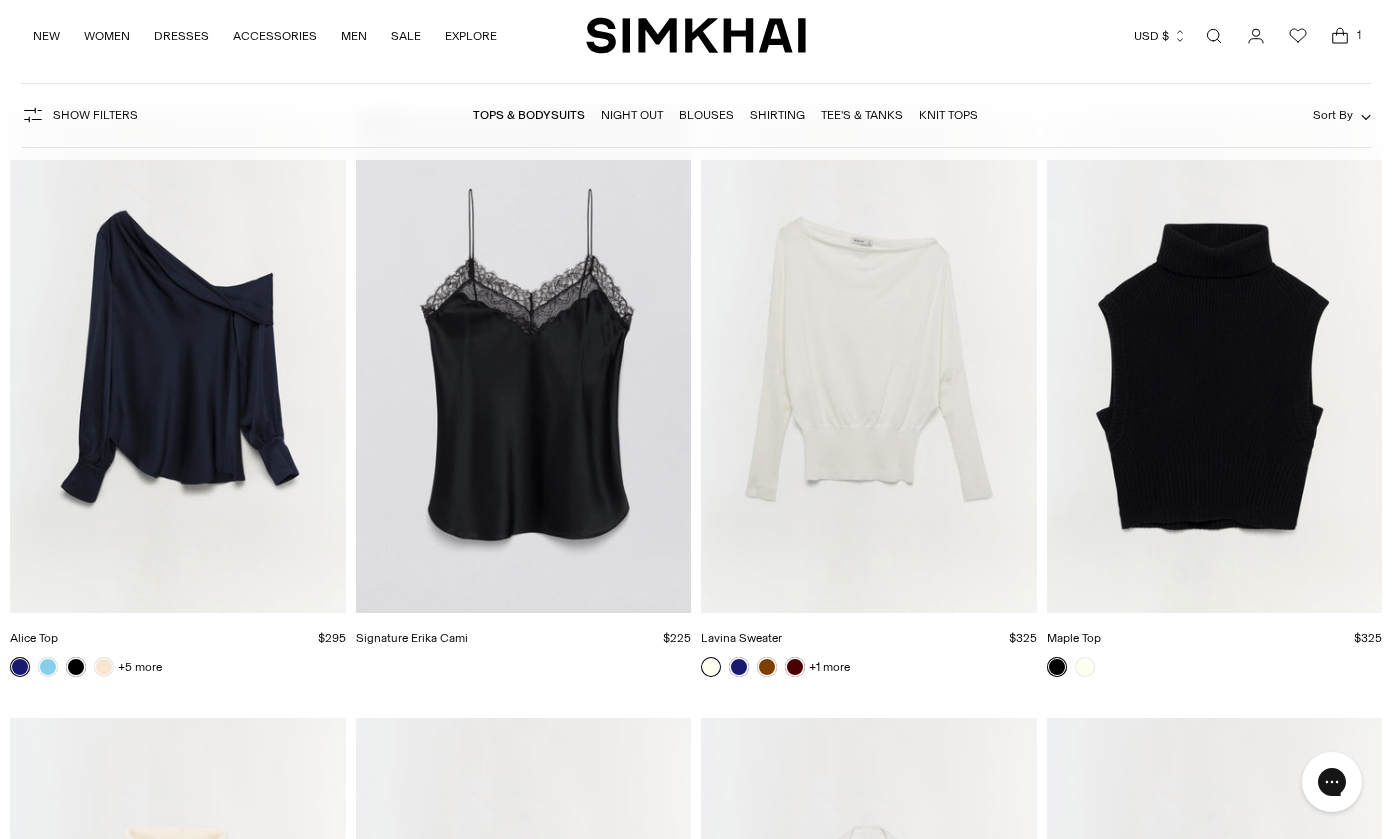 click at bounding box center [0, 0] 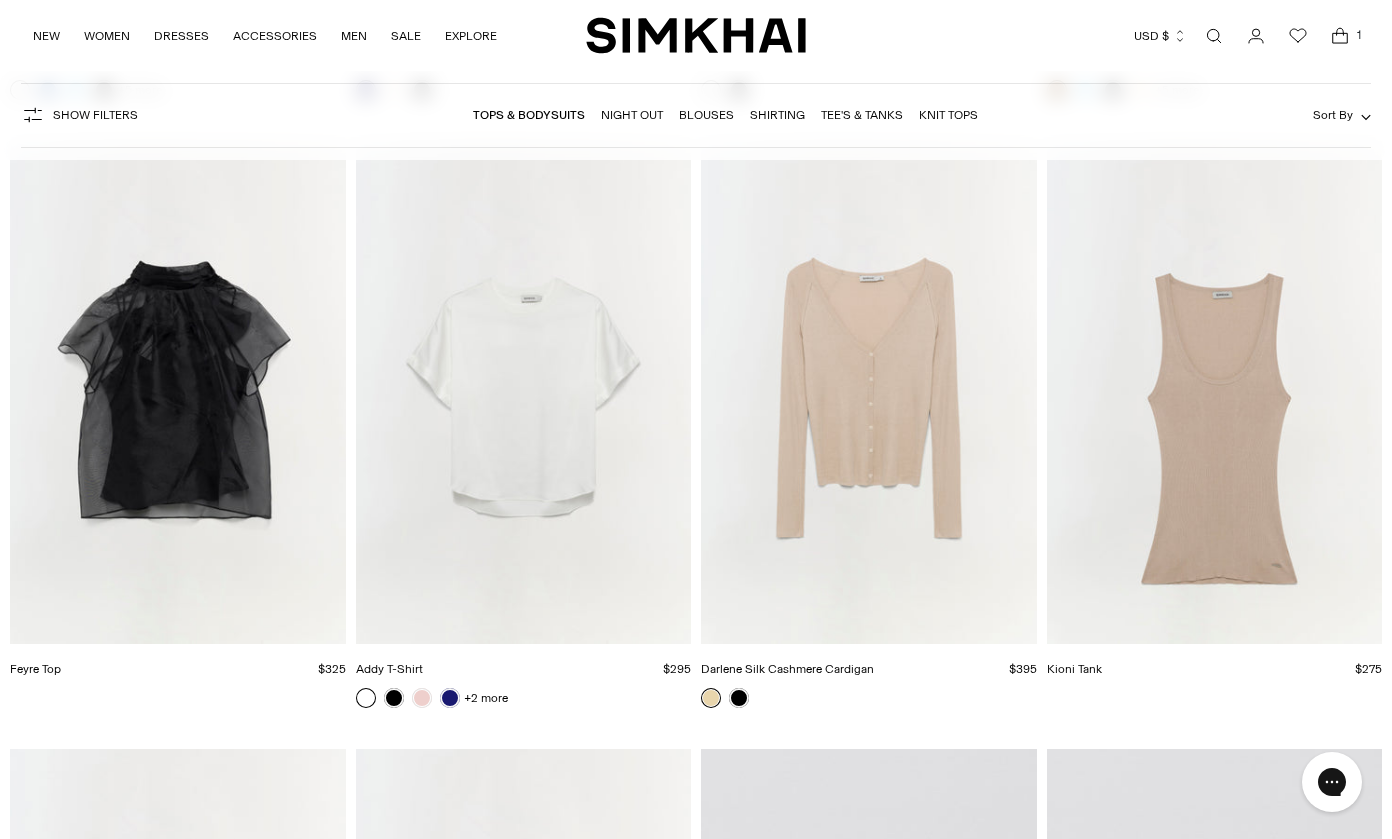 scroll, scrollTop: 12826, scrollLeft: 0, axis: vertical 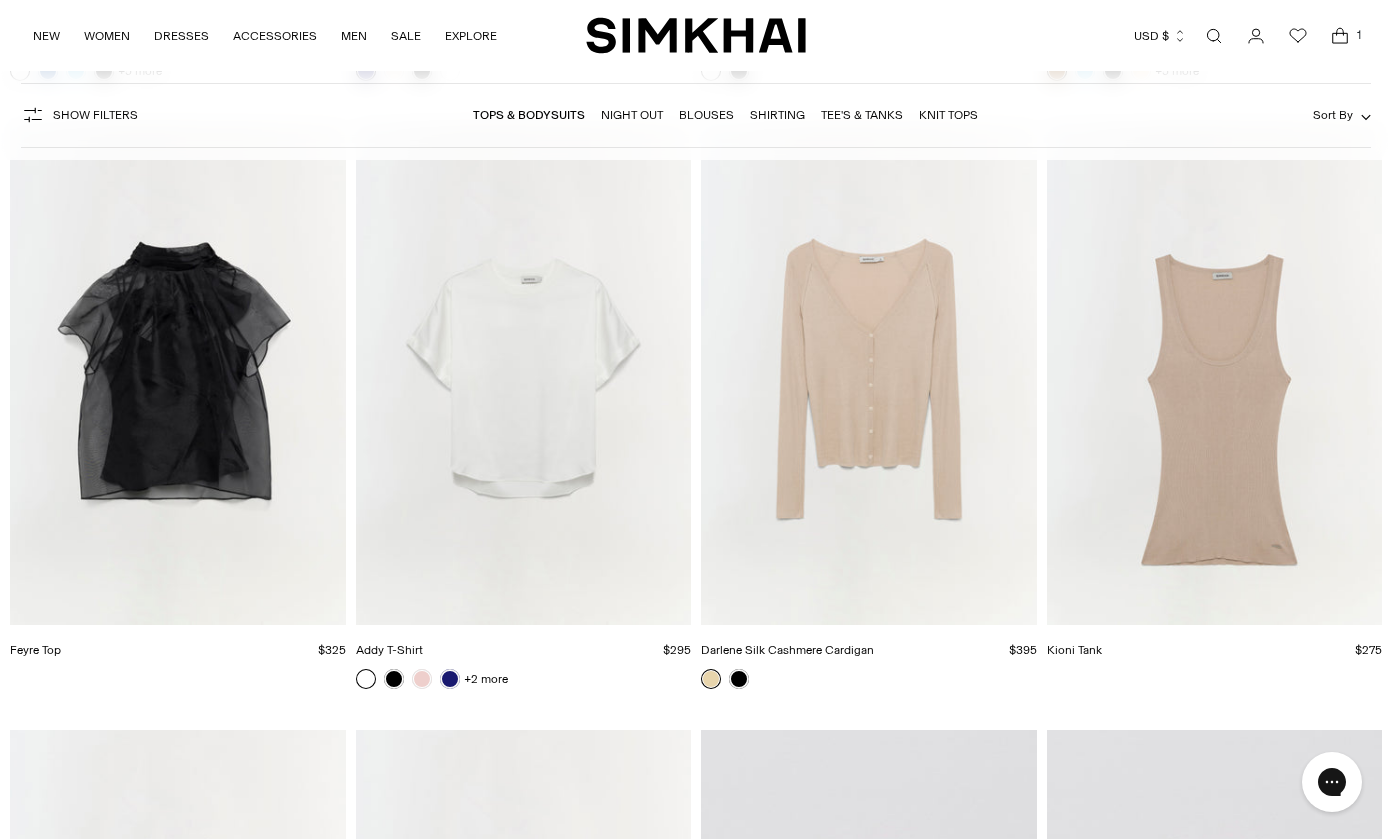 click at bounding box center (0, 0) 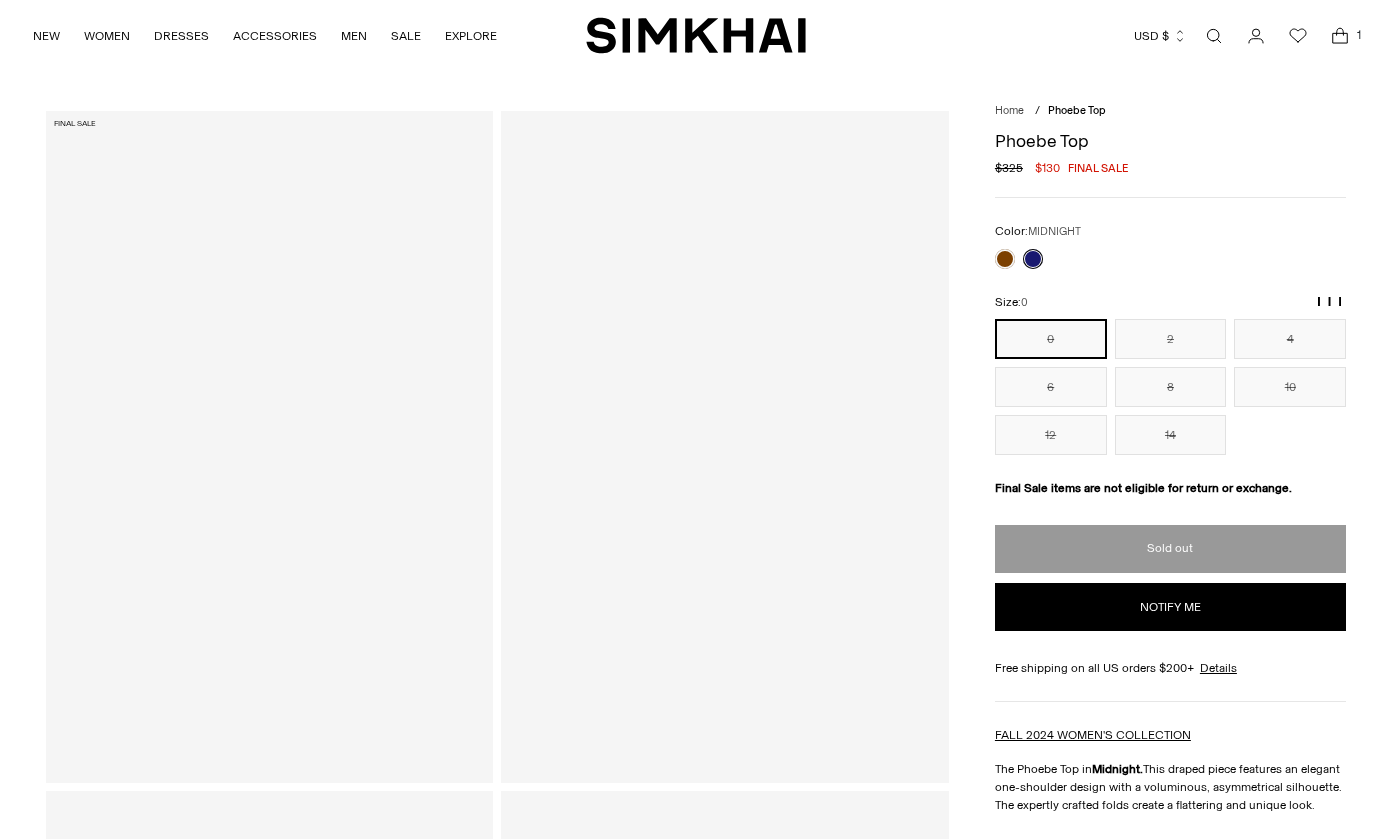 scroll, scrollTop: 0, scrollLeft: 0, axis: both 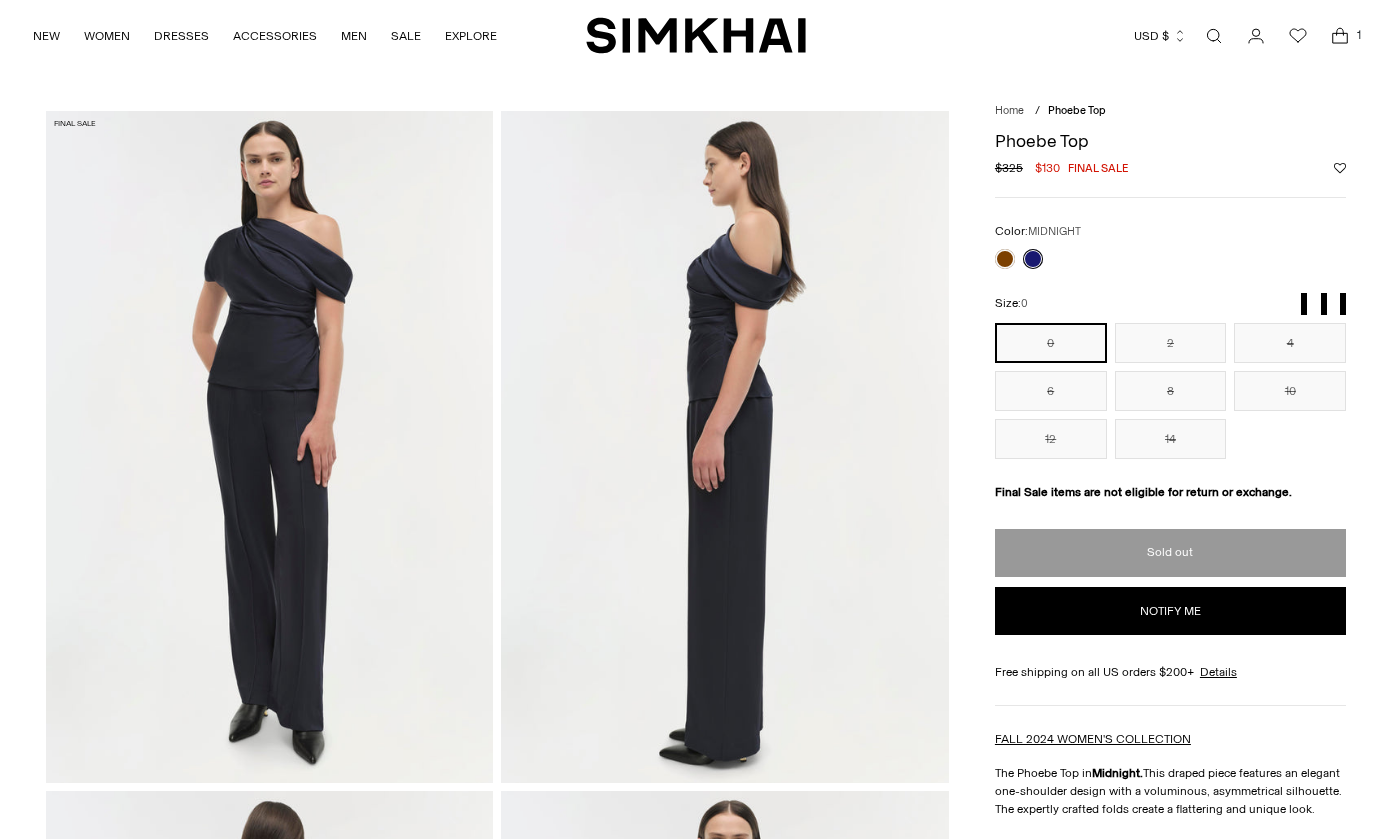 click at bounding box center (270, 446) 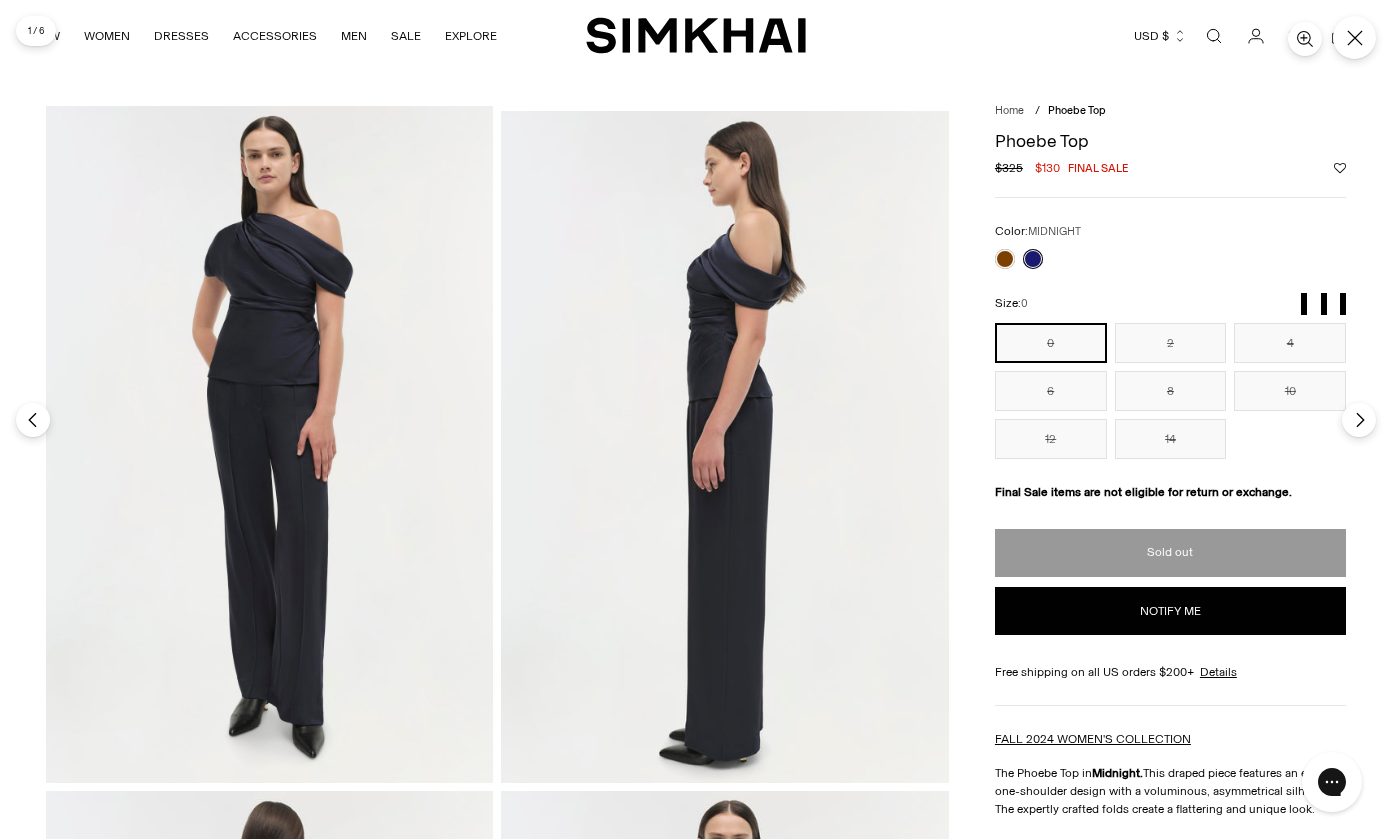 scroll, scrollTop: 0, scrollLeft: 0, axis: both 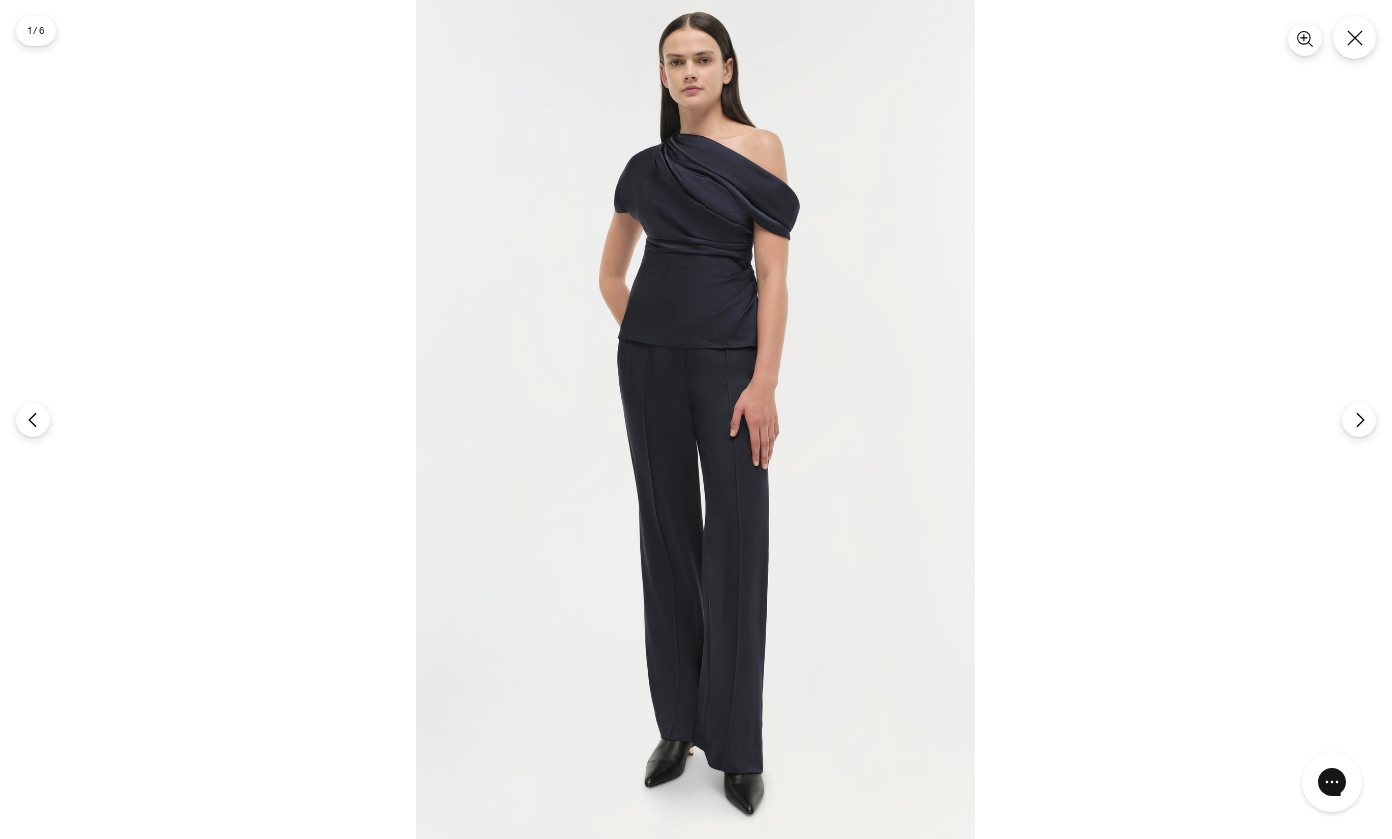click at bounding box center [695, 419] 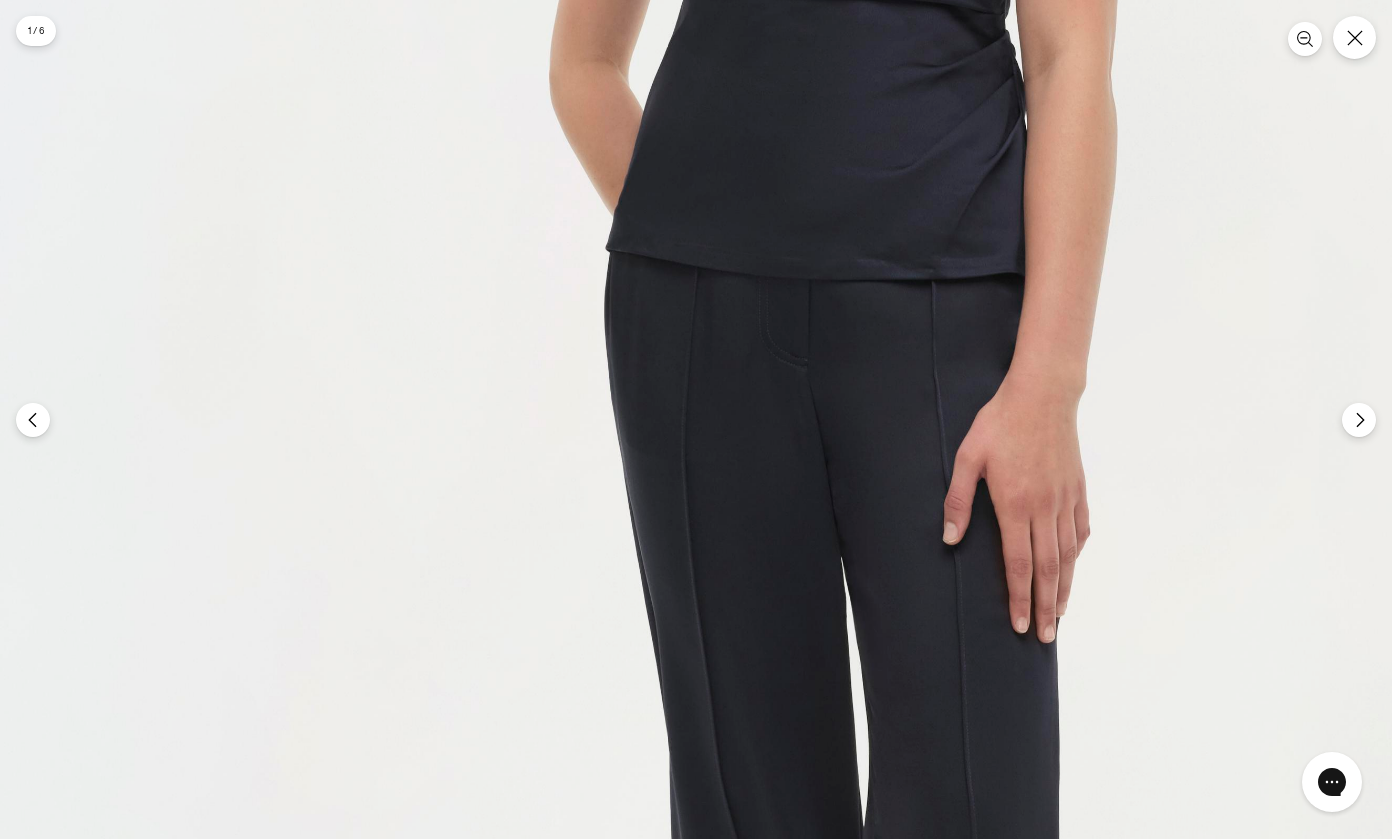 click at bounding box center [839, 492] 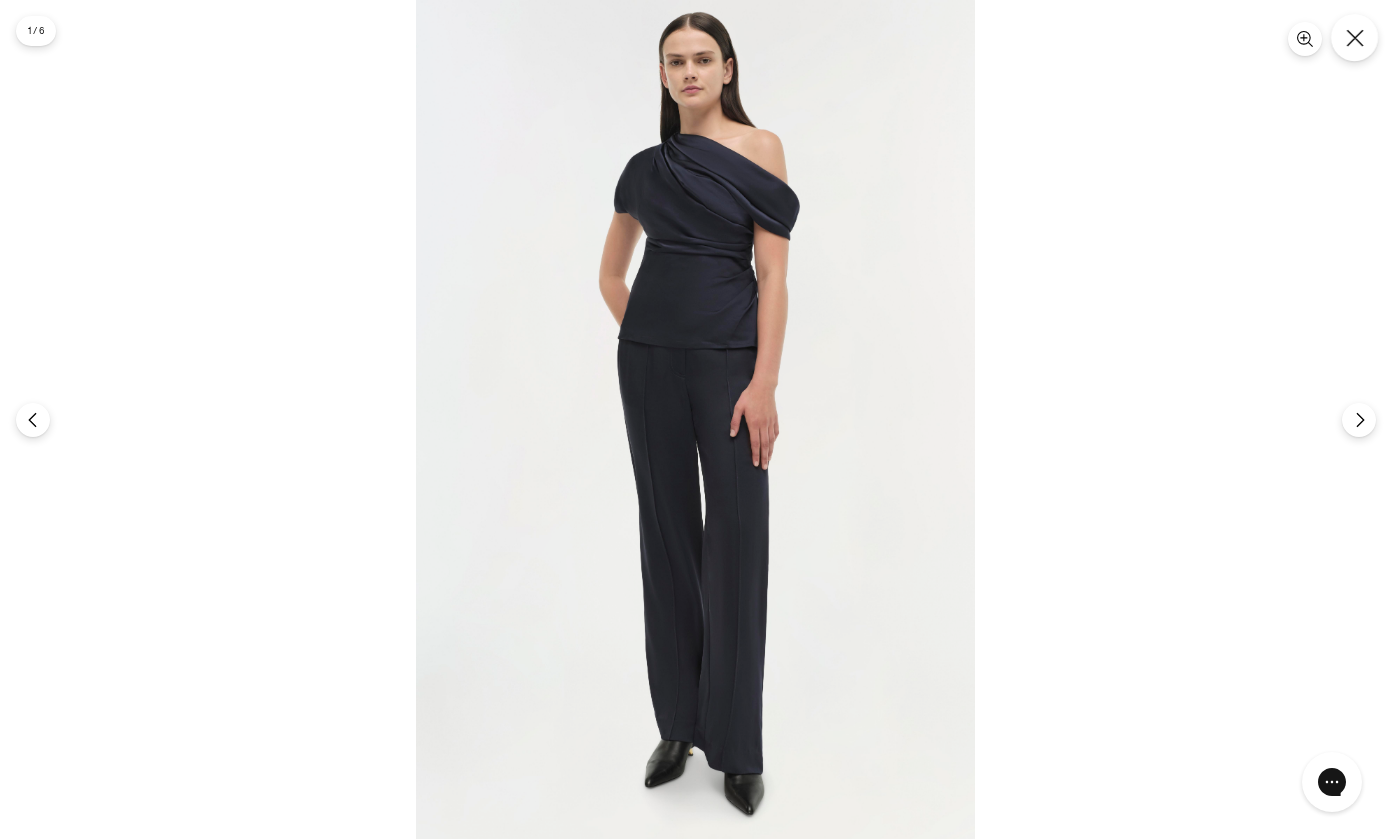 click 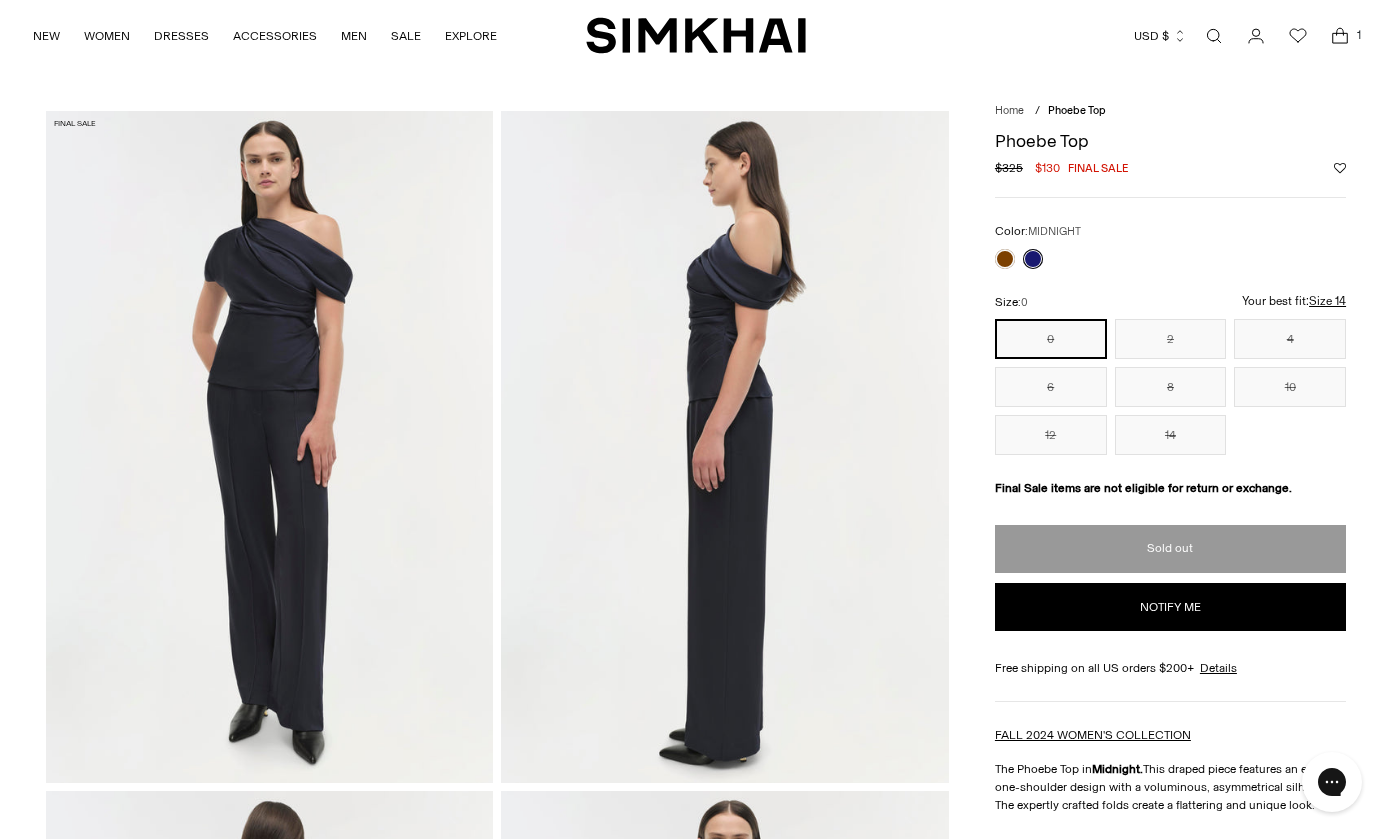 scroll, scrollTop: 0, scrollLeft: 0, axis: both 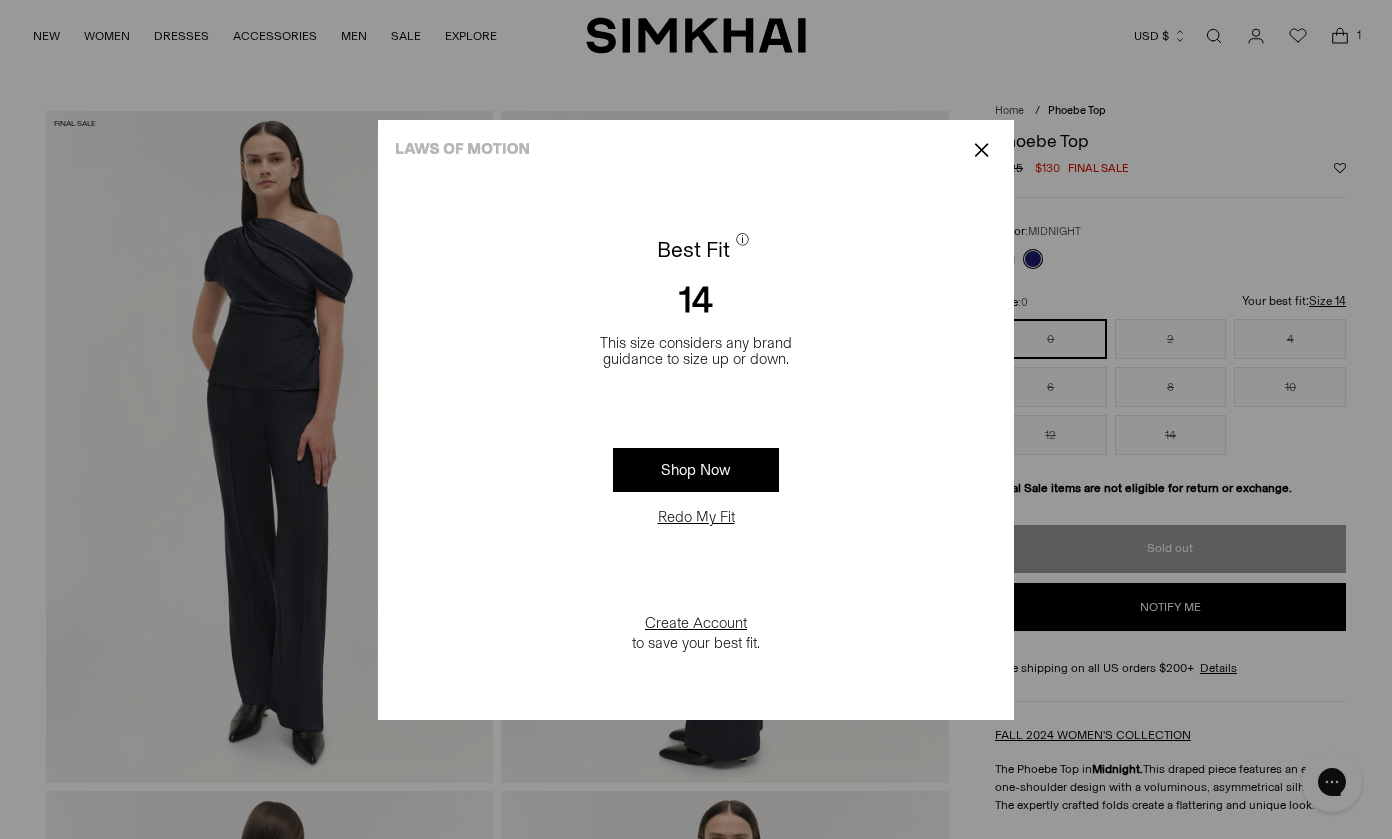 click on "✕" at bounding box center (981, 150) 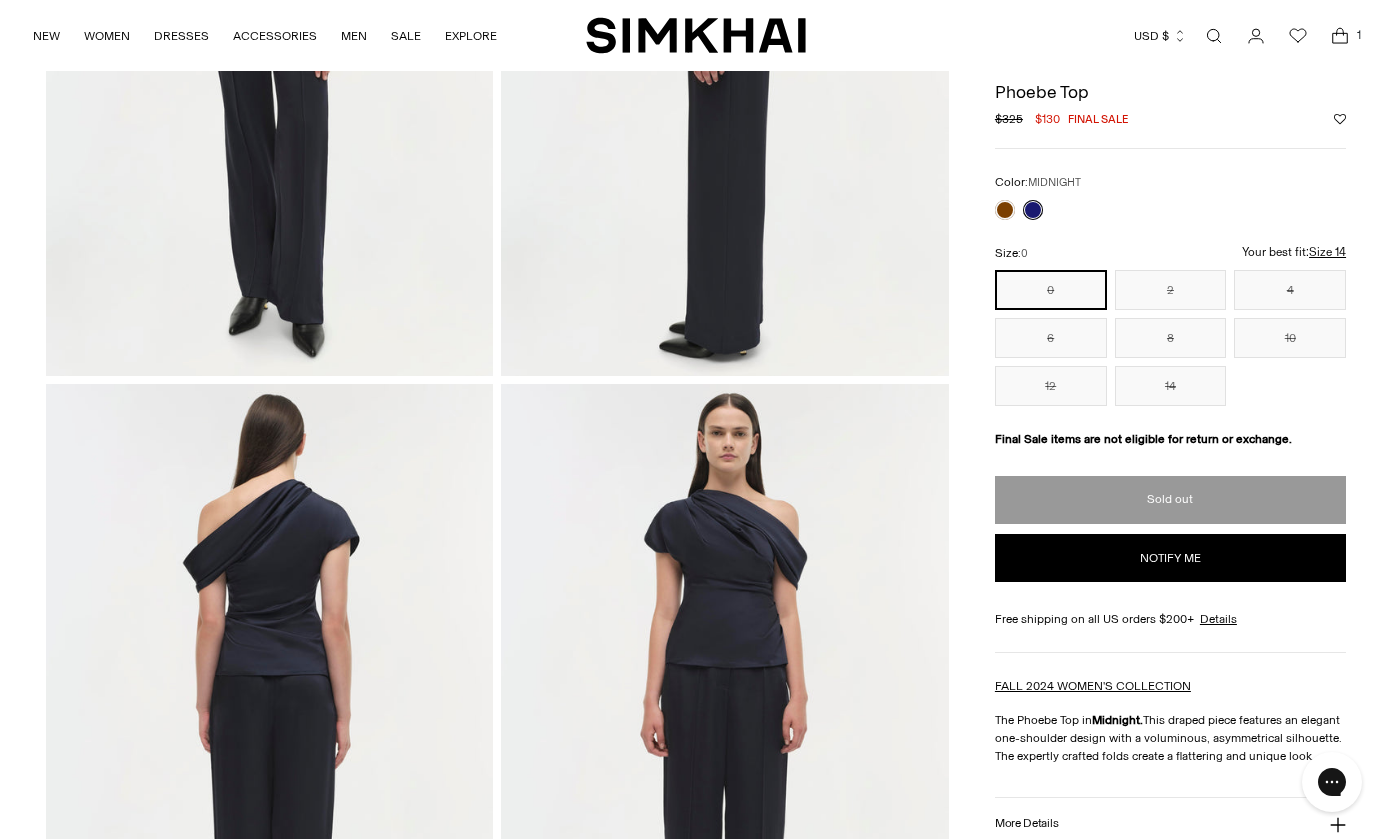 scroll, scrollTop: 323, scrollLeft: 0, axis: vertical 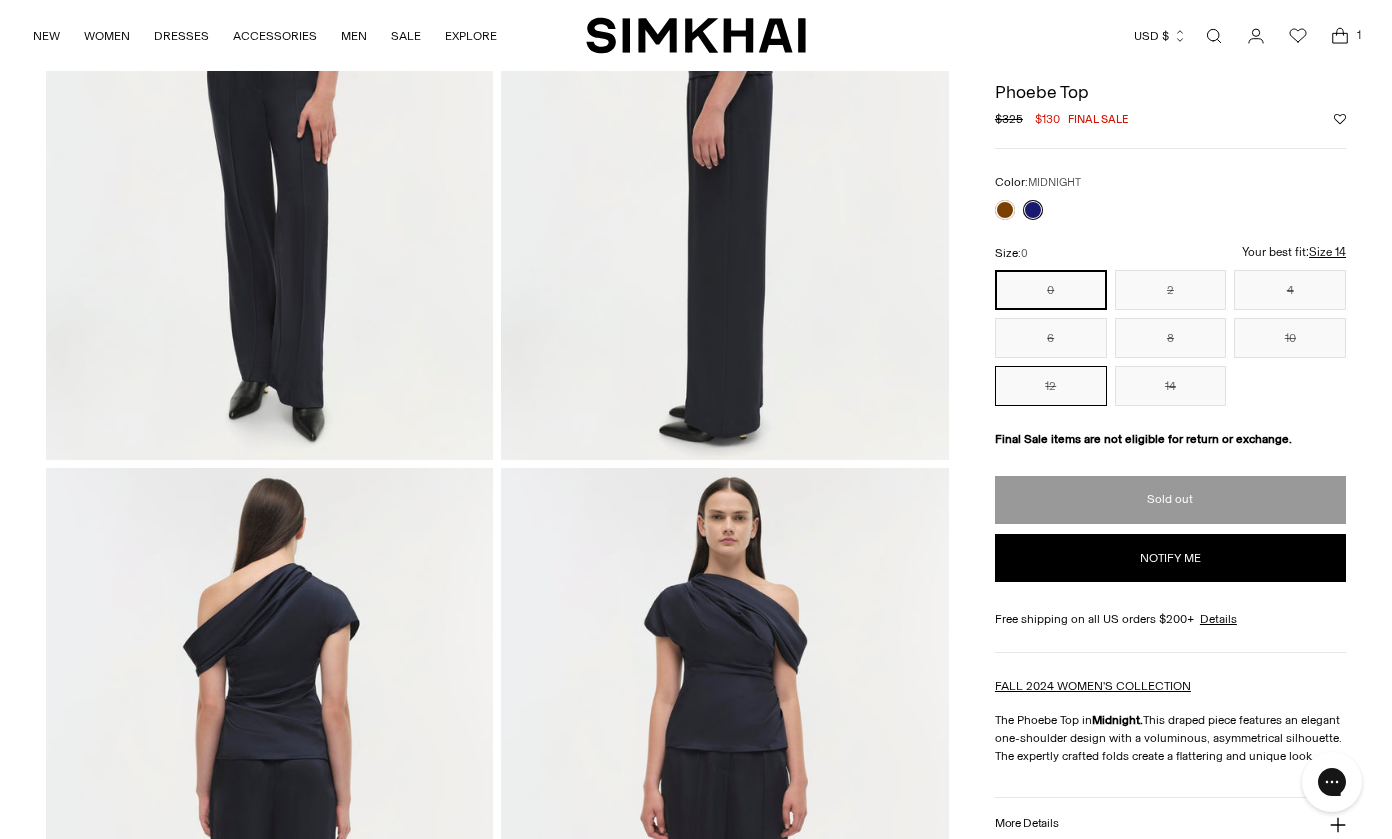 click on "12" at bounding box center (1051, 386) 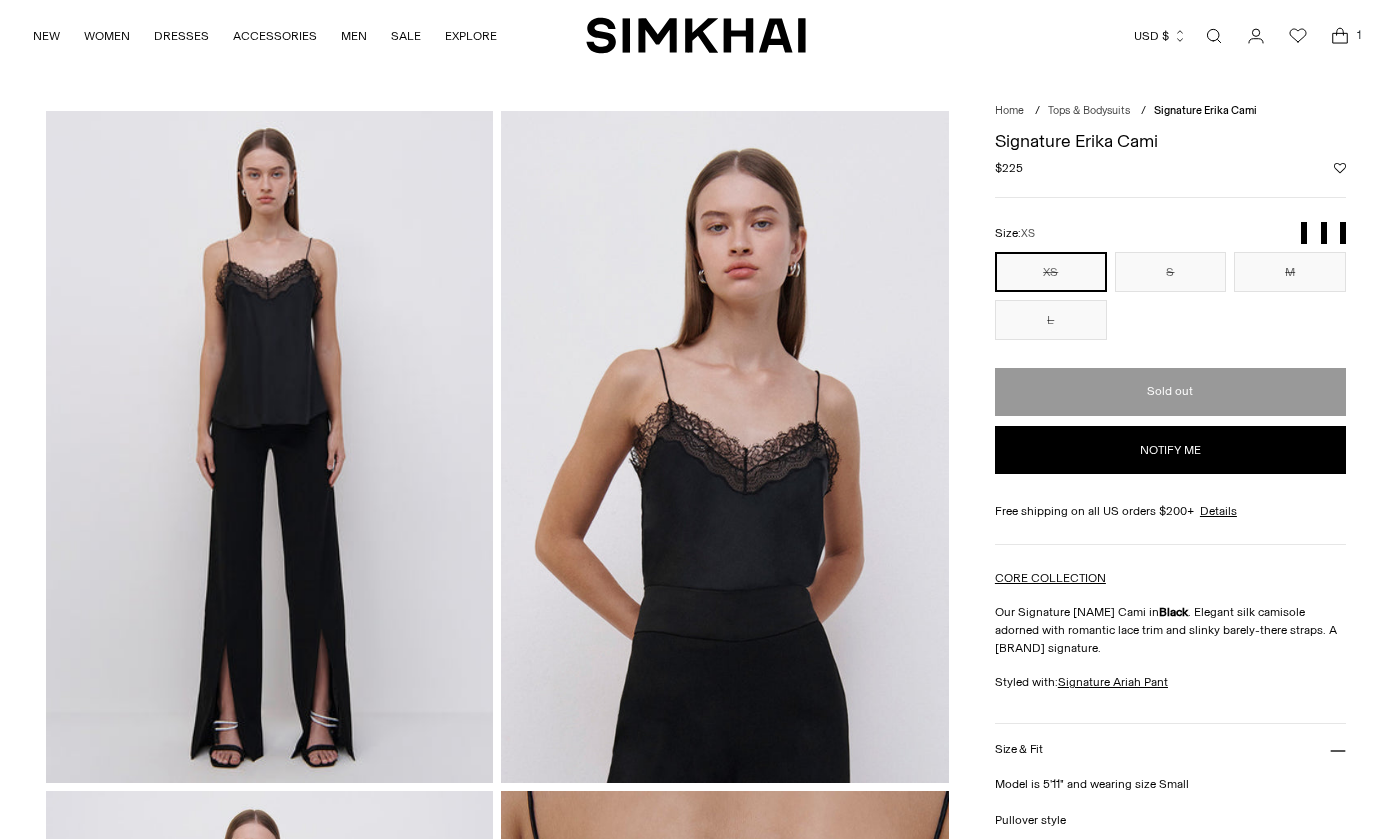 scroll, scrollTop: 0, scrollLeft: 0, axis: both 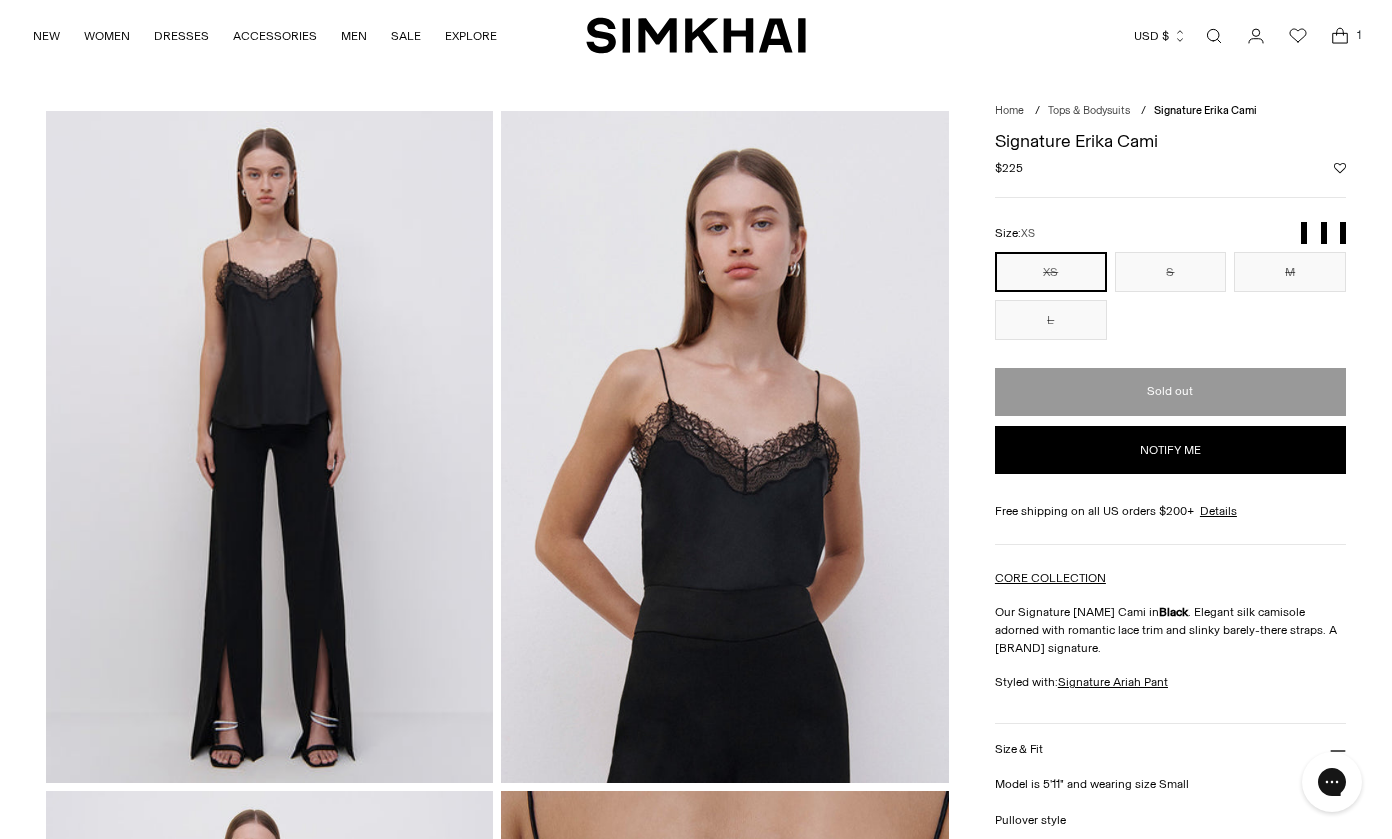 click at bounding box center [725, 446] 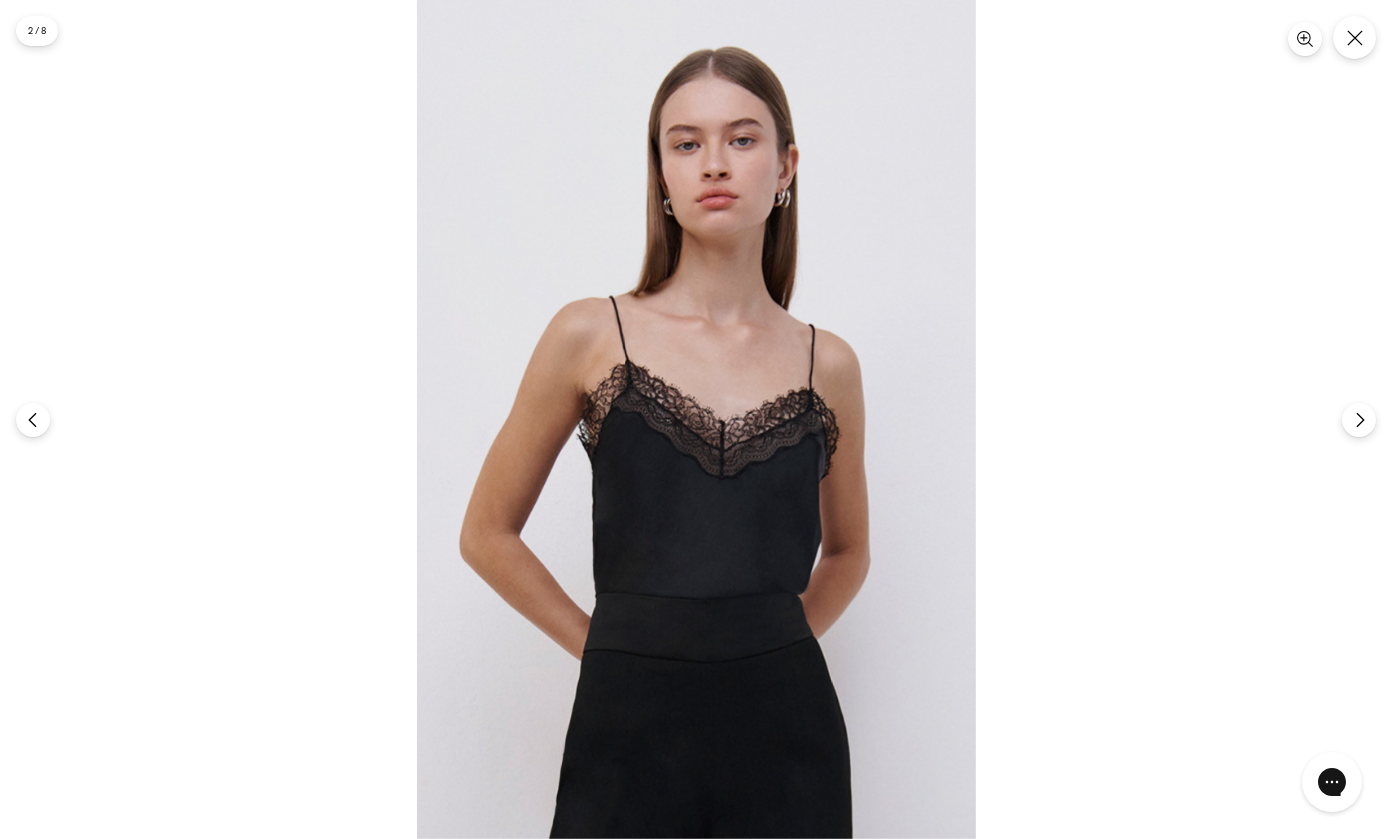 click at bounding box center [696, 419] 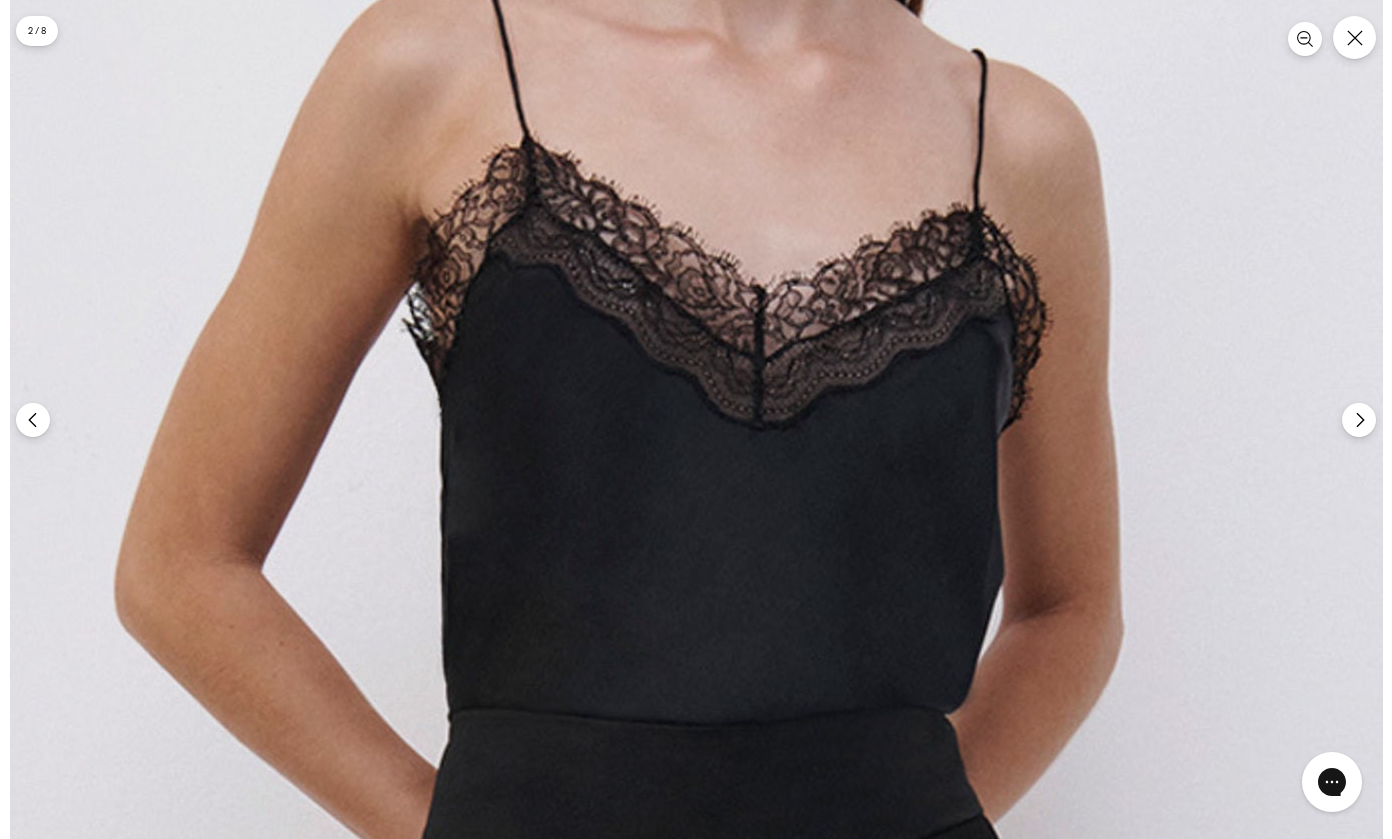 click at bounding box center [696, 283] 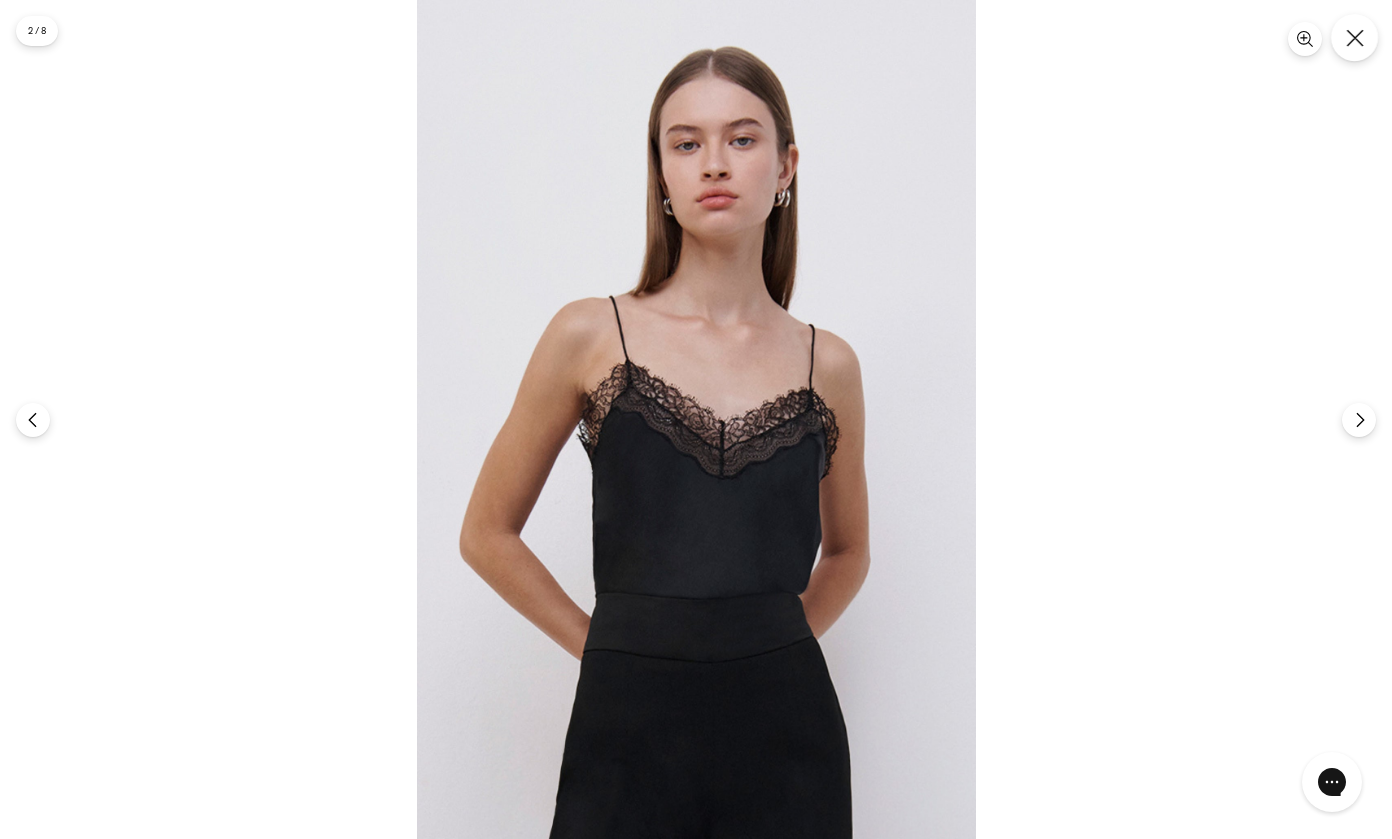 click at bounding box center (1354, 37) 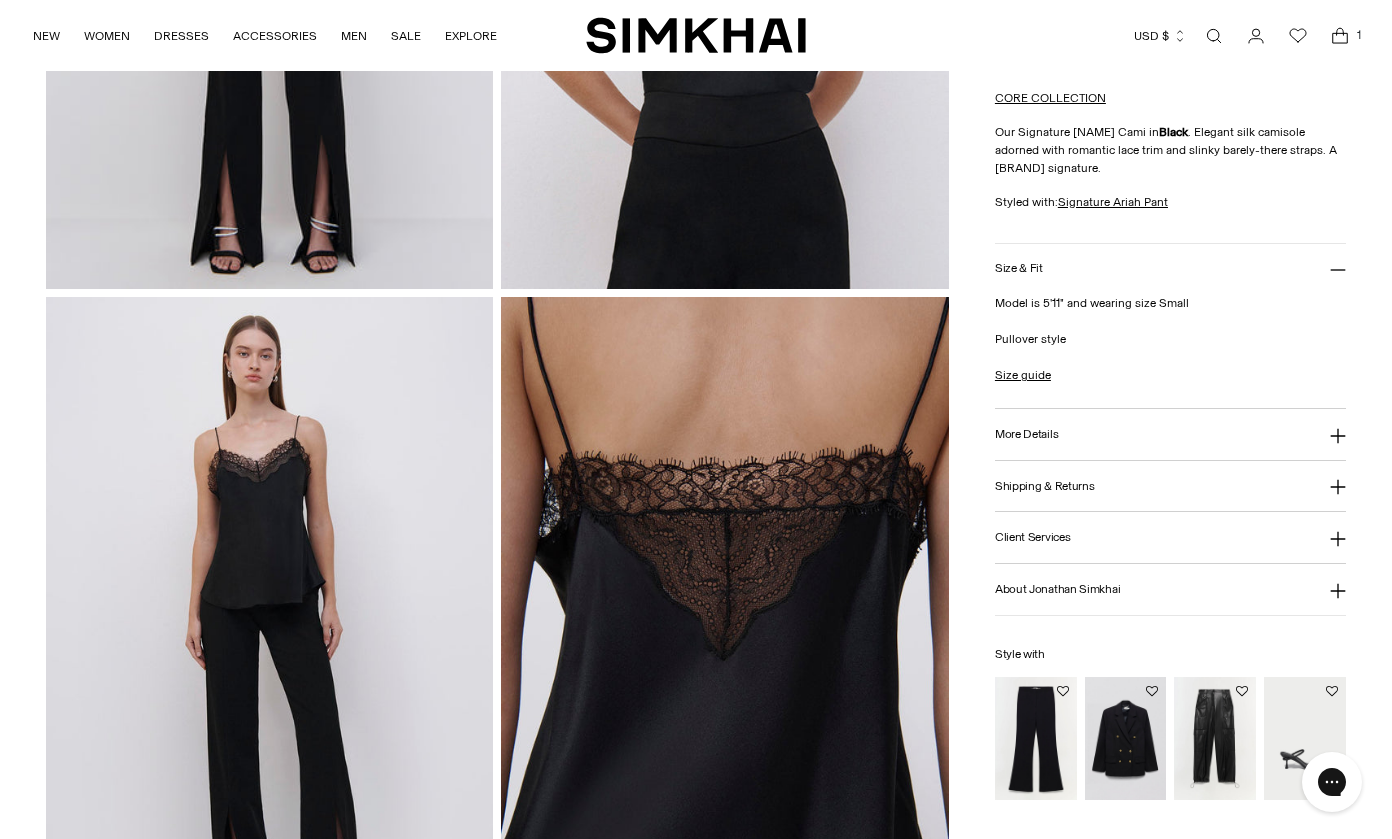 scroll, scrollTop: 495, scrollLeft: 0, axis: vertical 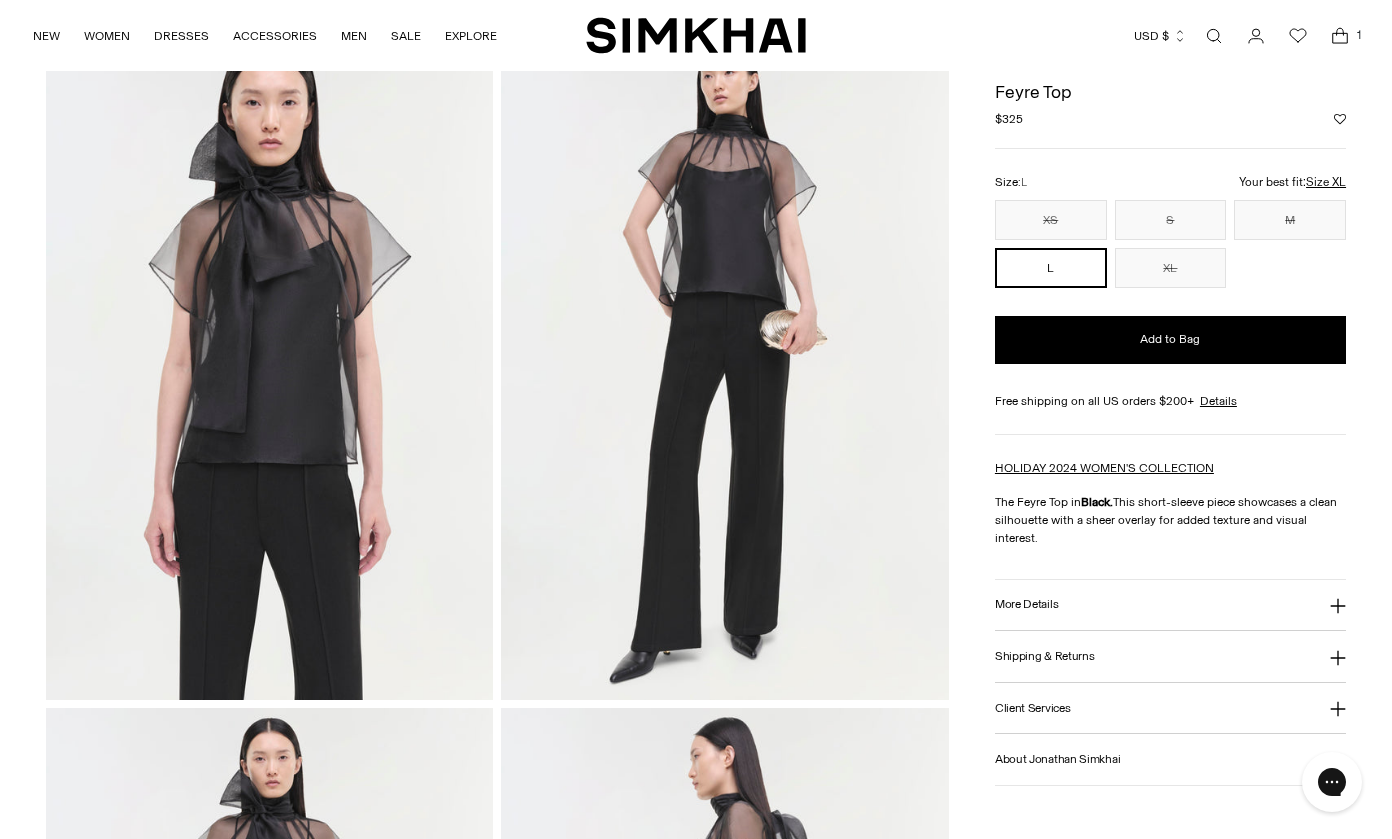 click on "More Details" at bounding box center (1026, 604) 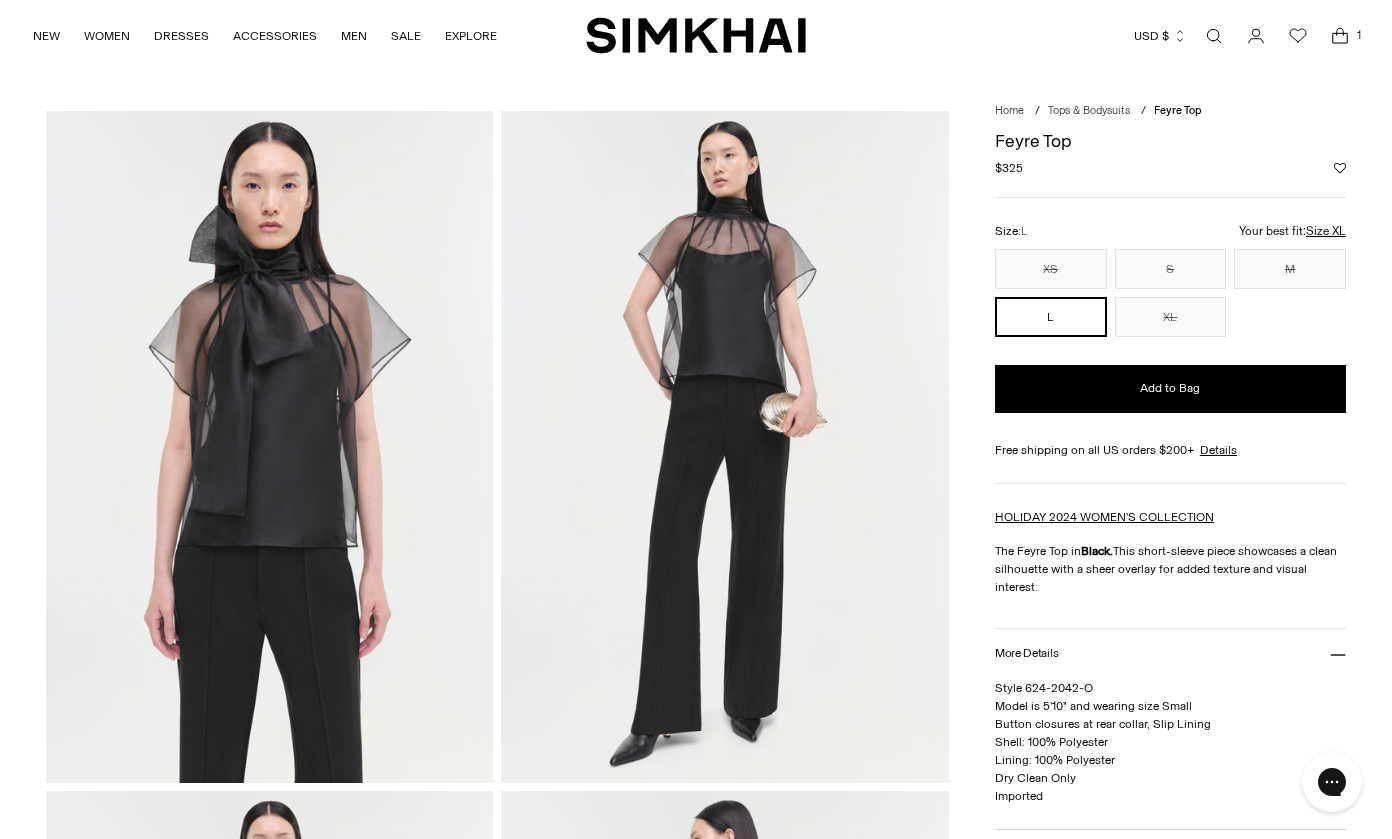 scroll, scrollTop: 0, scrollLeft: 0, axis: both 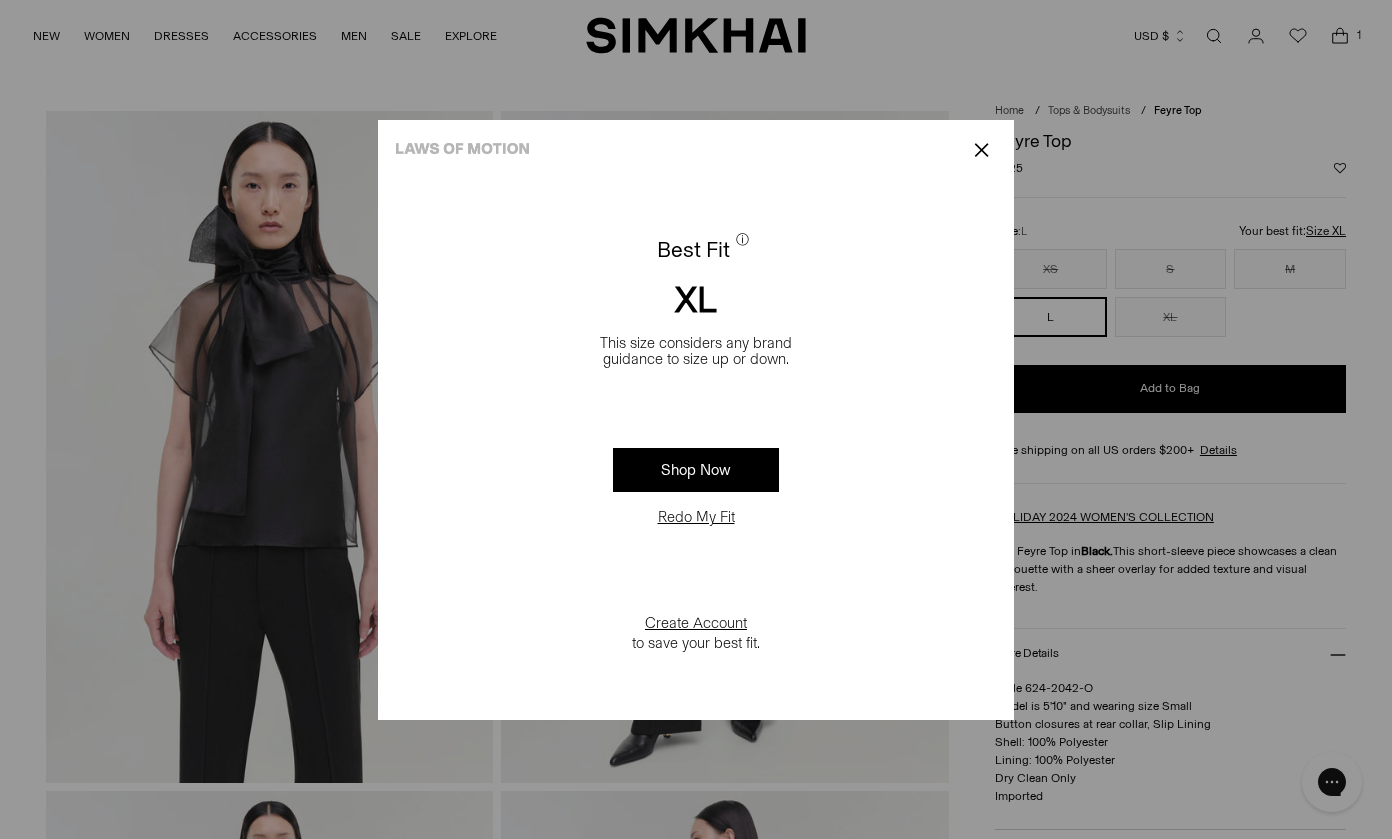 click on "Redo My Fit" at bounding box center [696, 517] 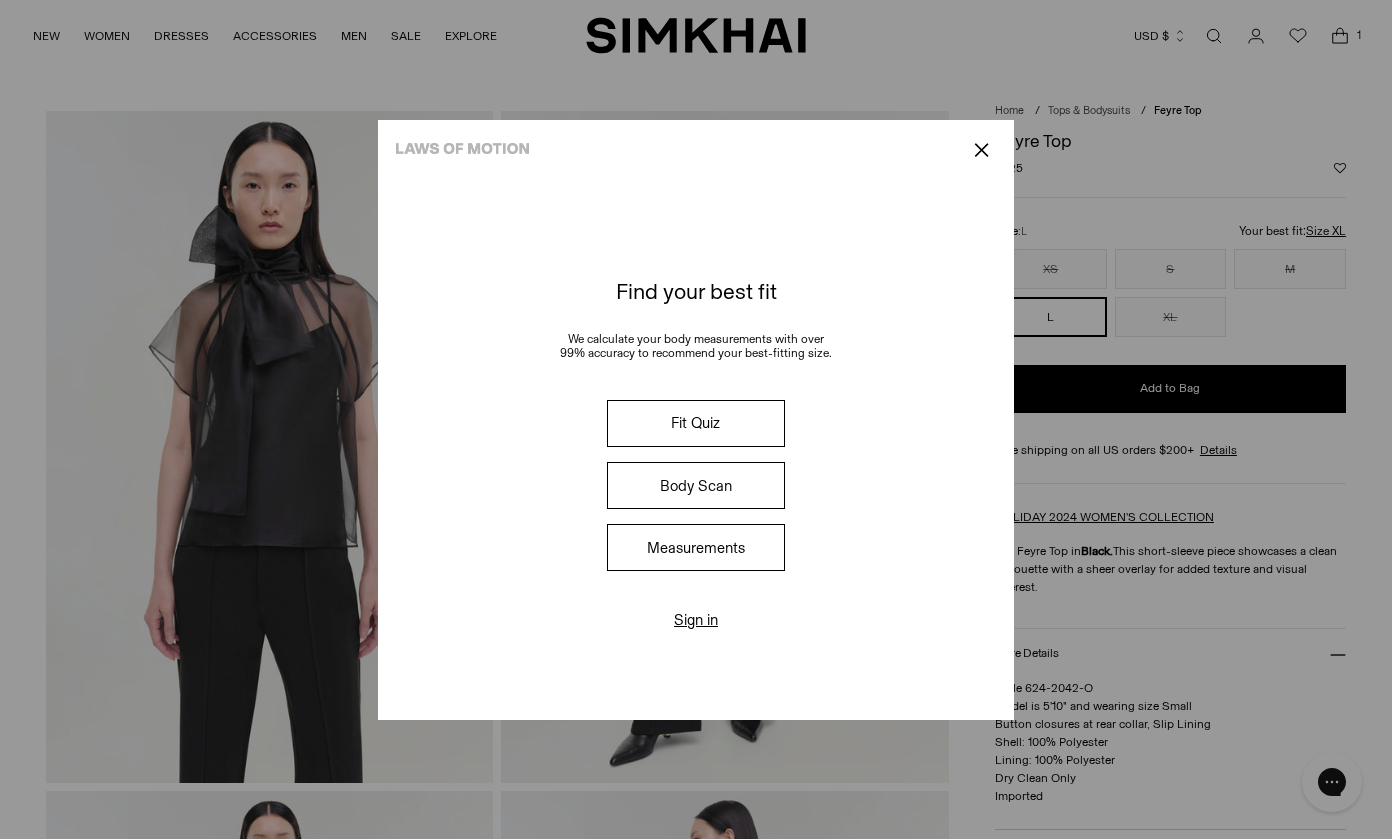 click on "Measurements" at bounding box center [696, 547] 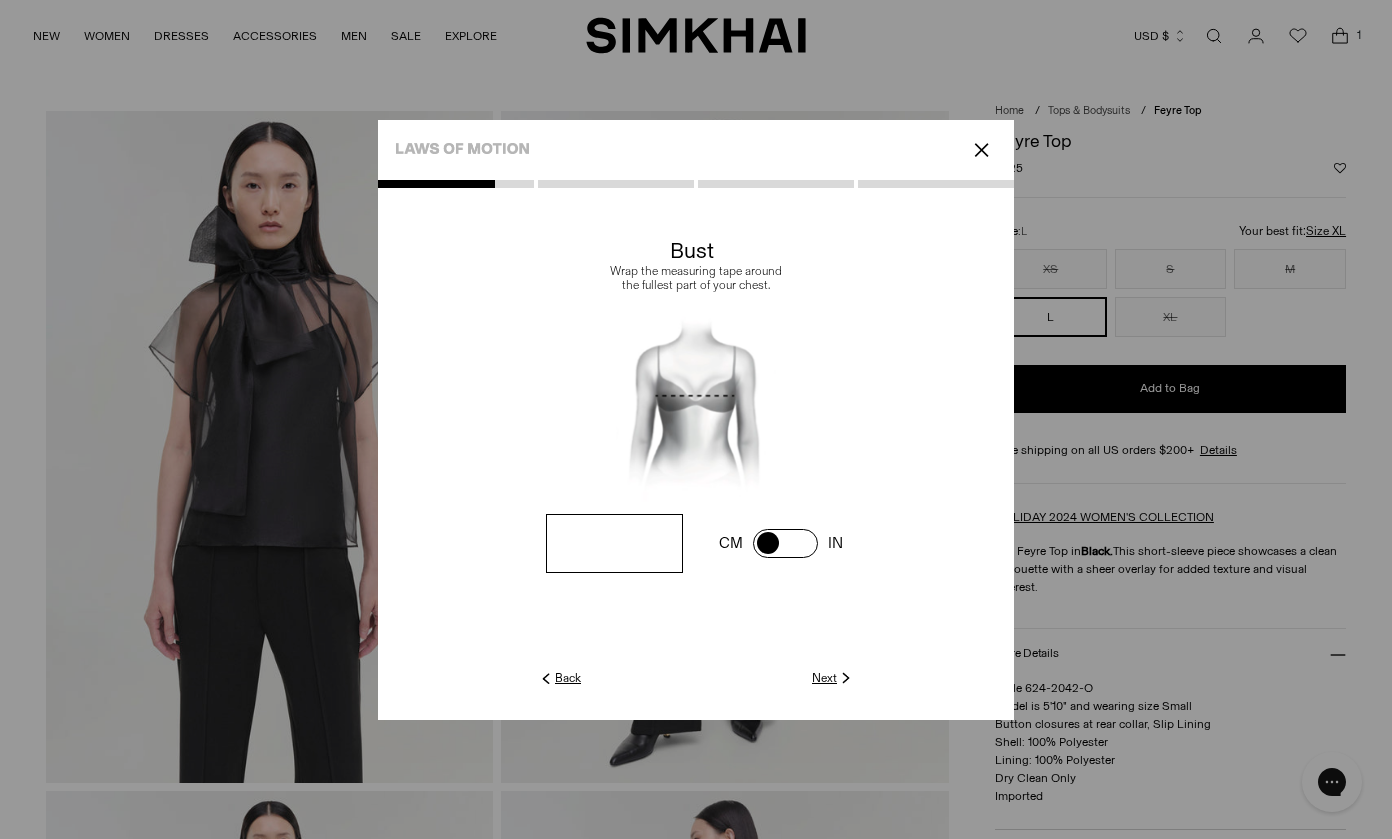 drag, startPoint x: 640, startPoint y: 538, endPoint x: 567, endPoint y: 530, distance: 73.43705 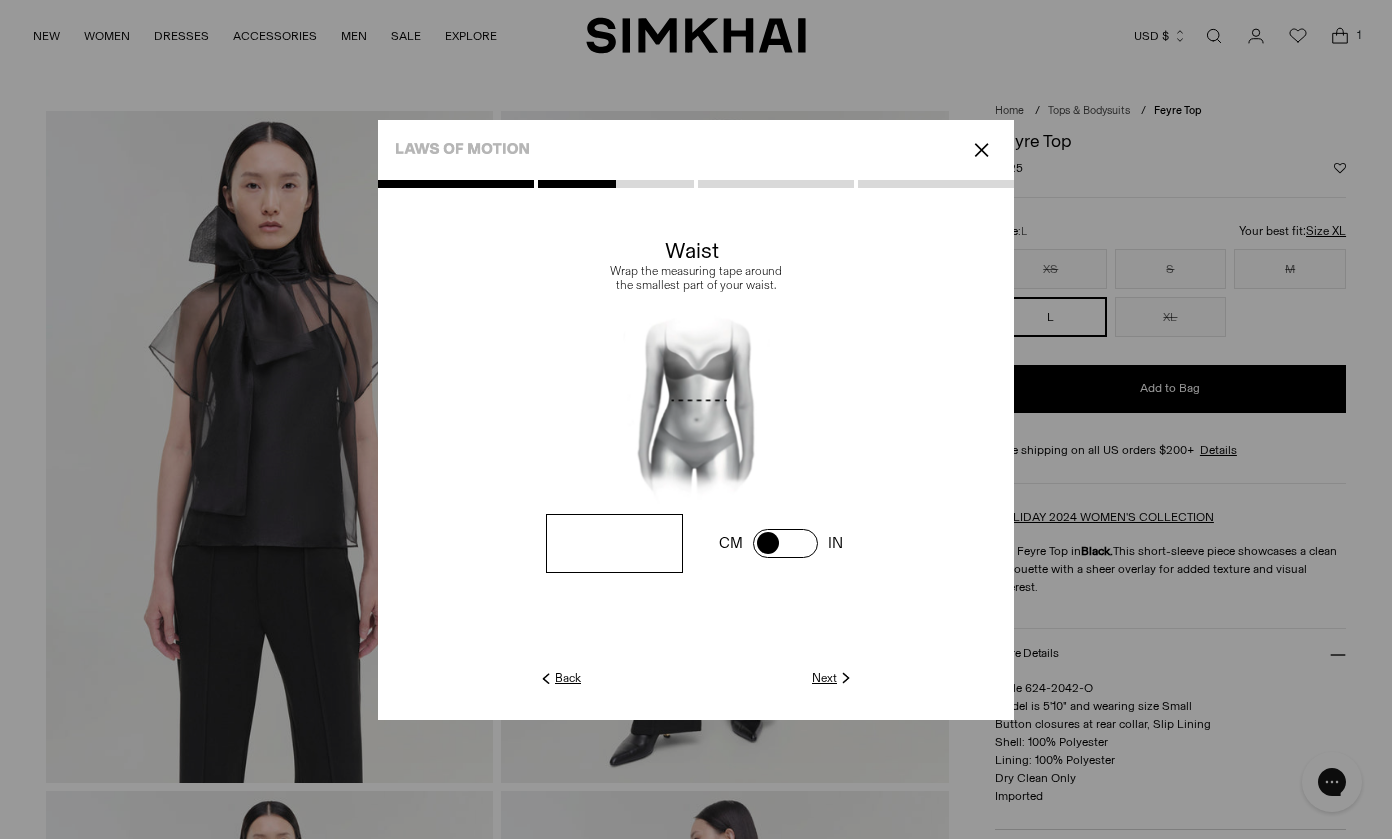 click on "Next" 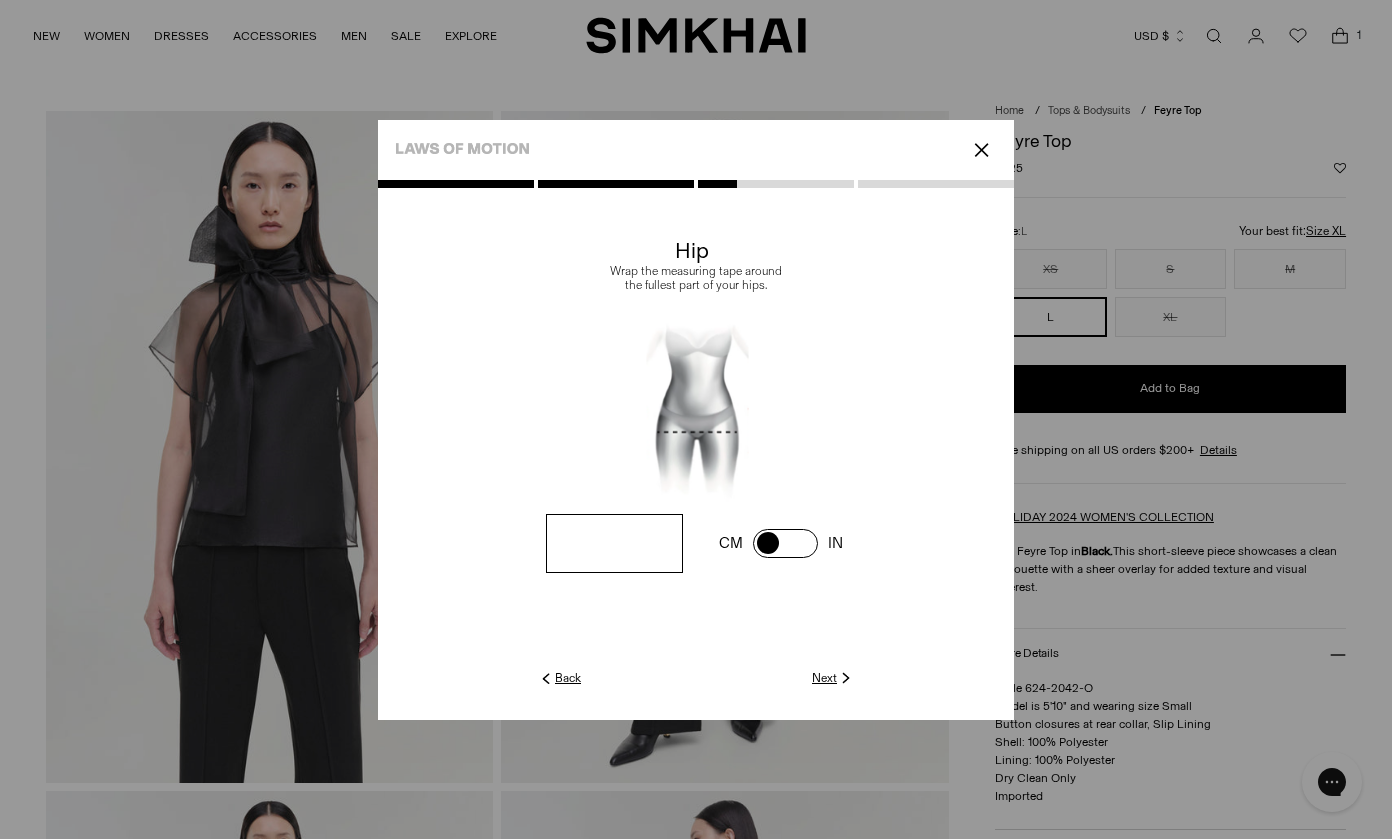 click on "Next" 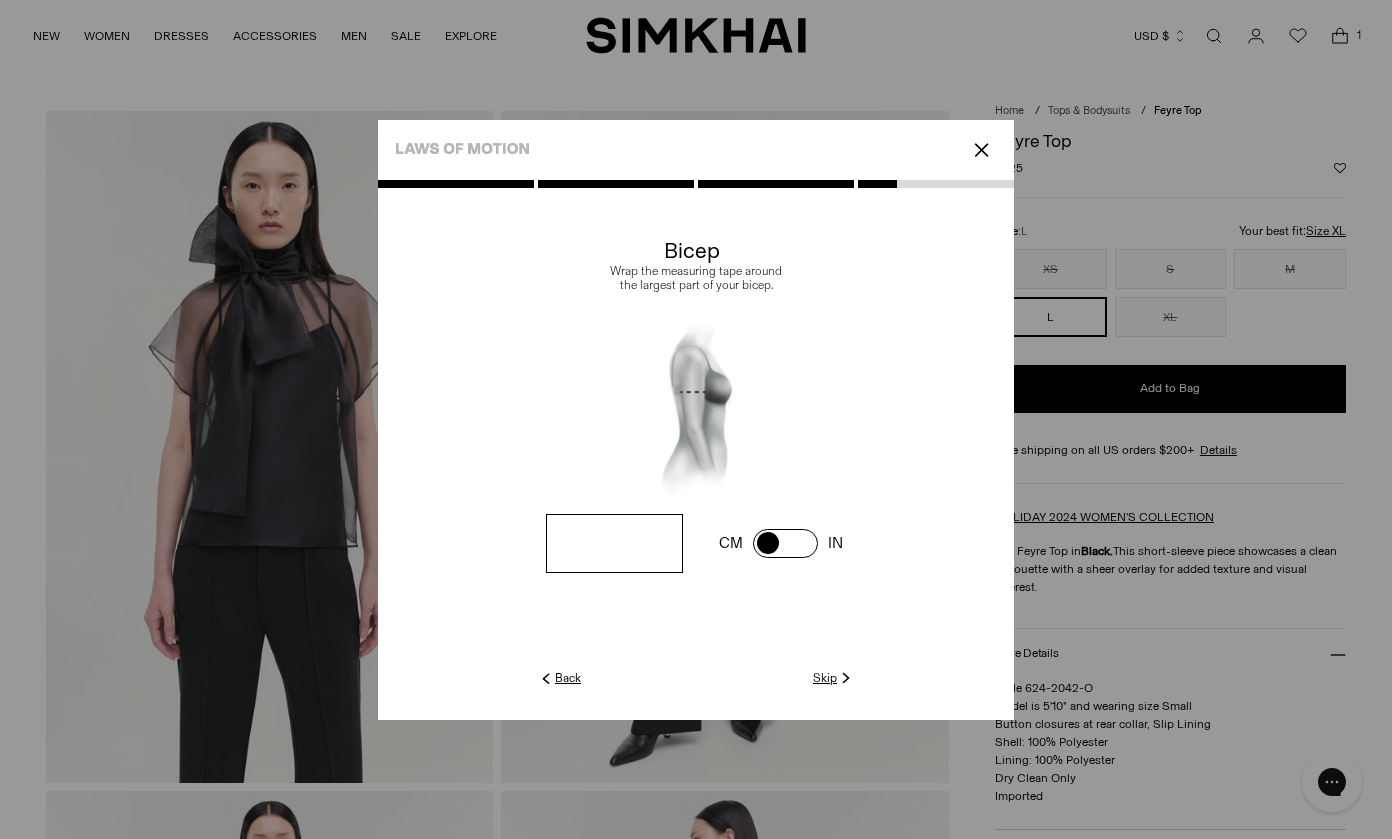 click on "Skip" 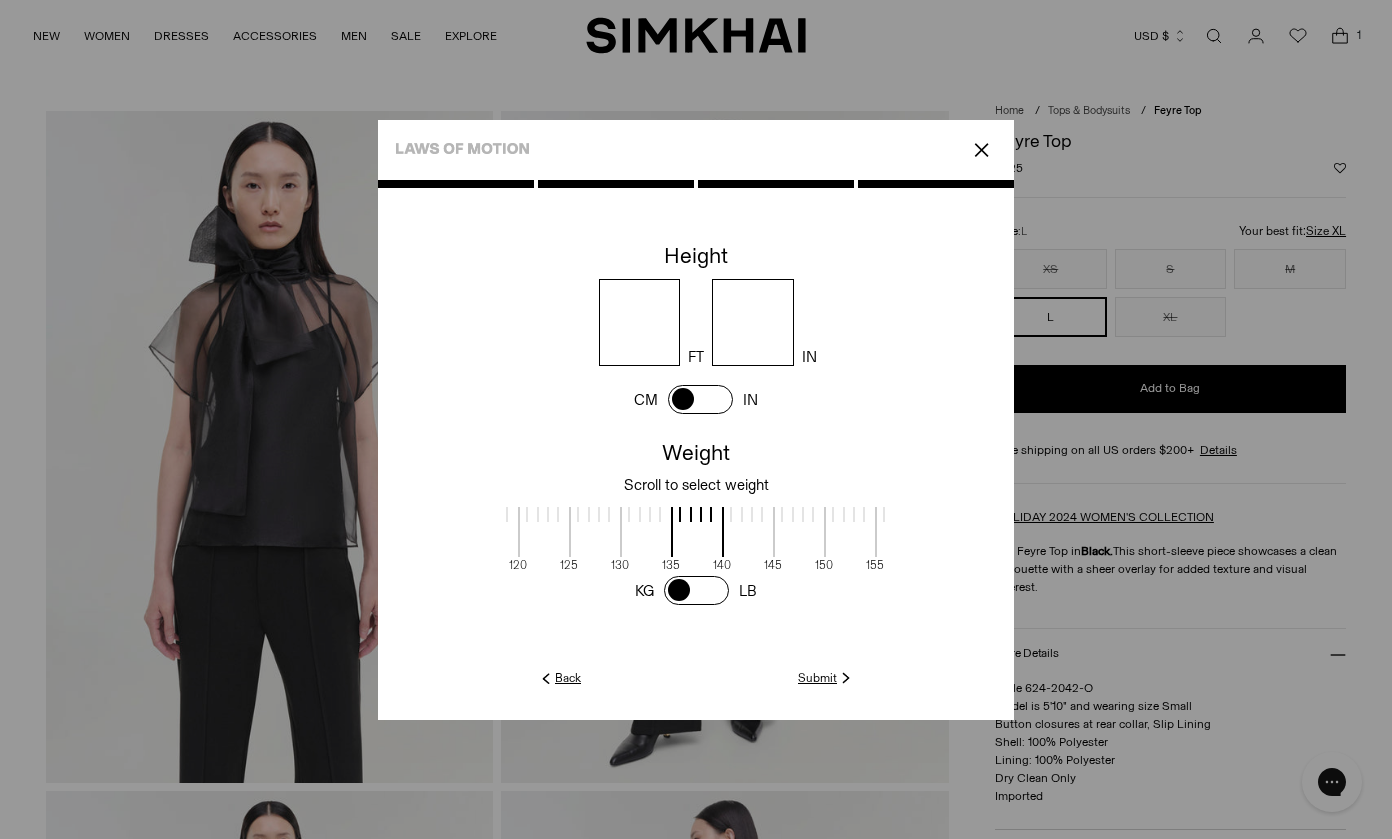 click on "Submit" 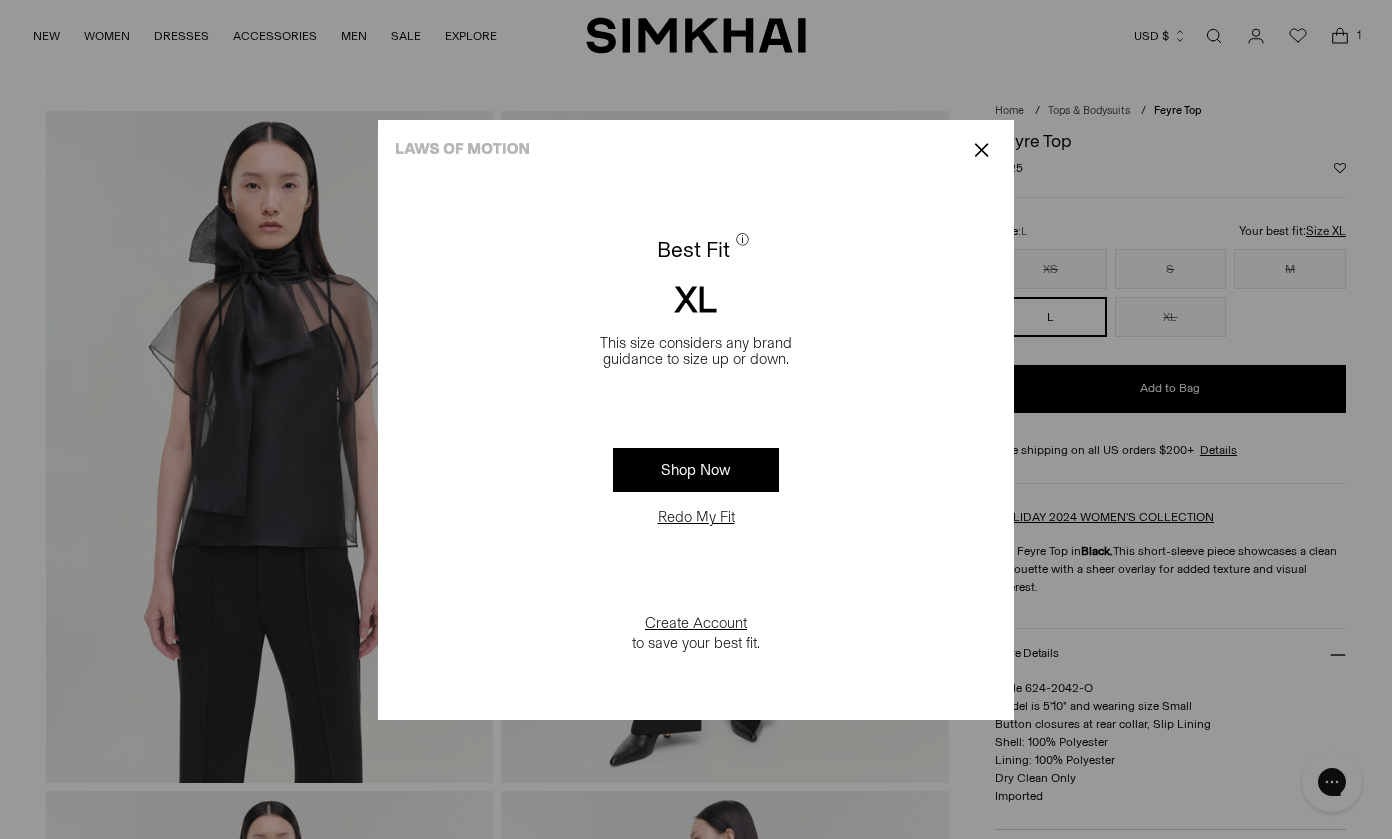click on "✕" at bounding box center [981, 150] 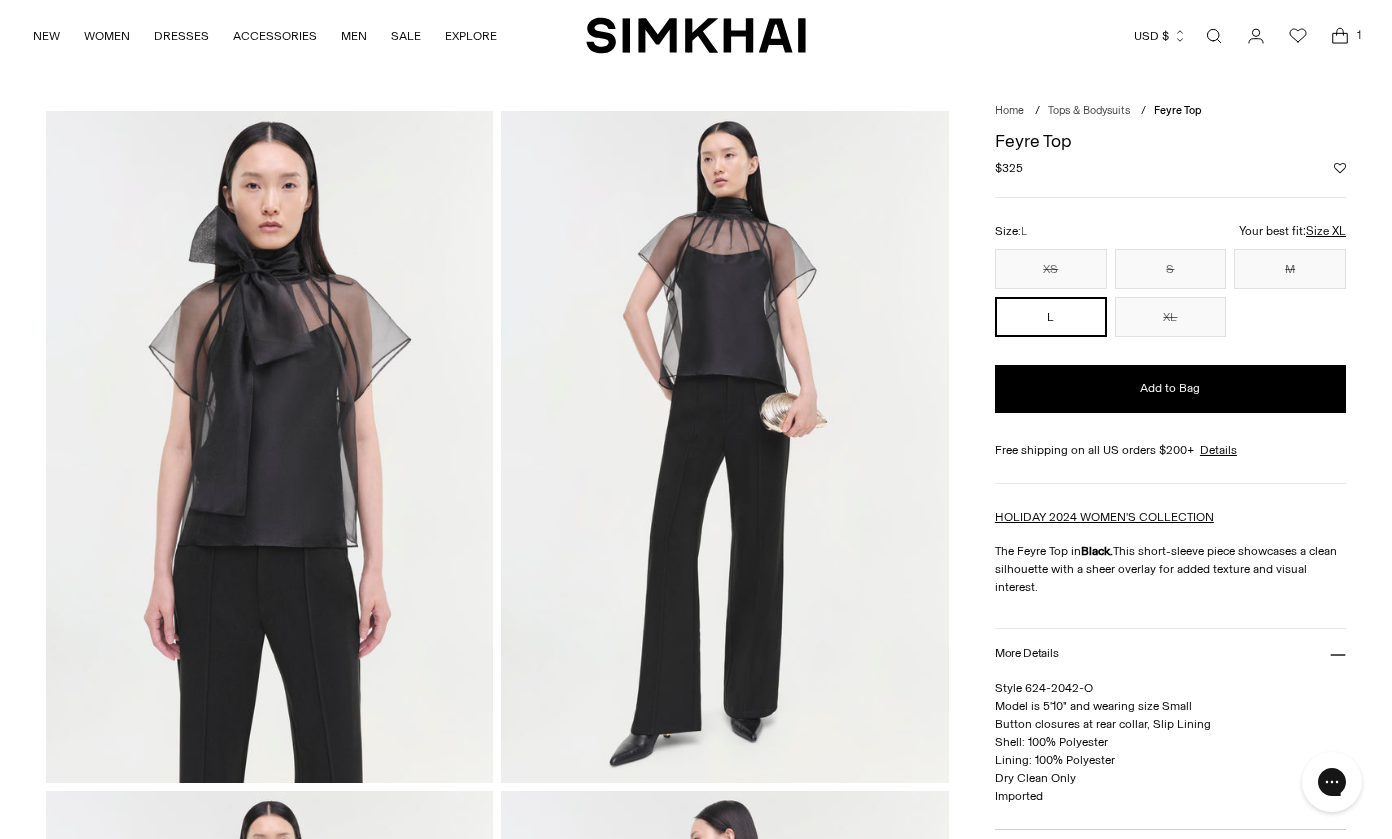 click at bounding box center (270, 446) 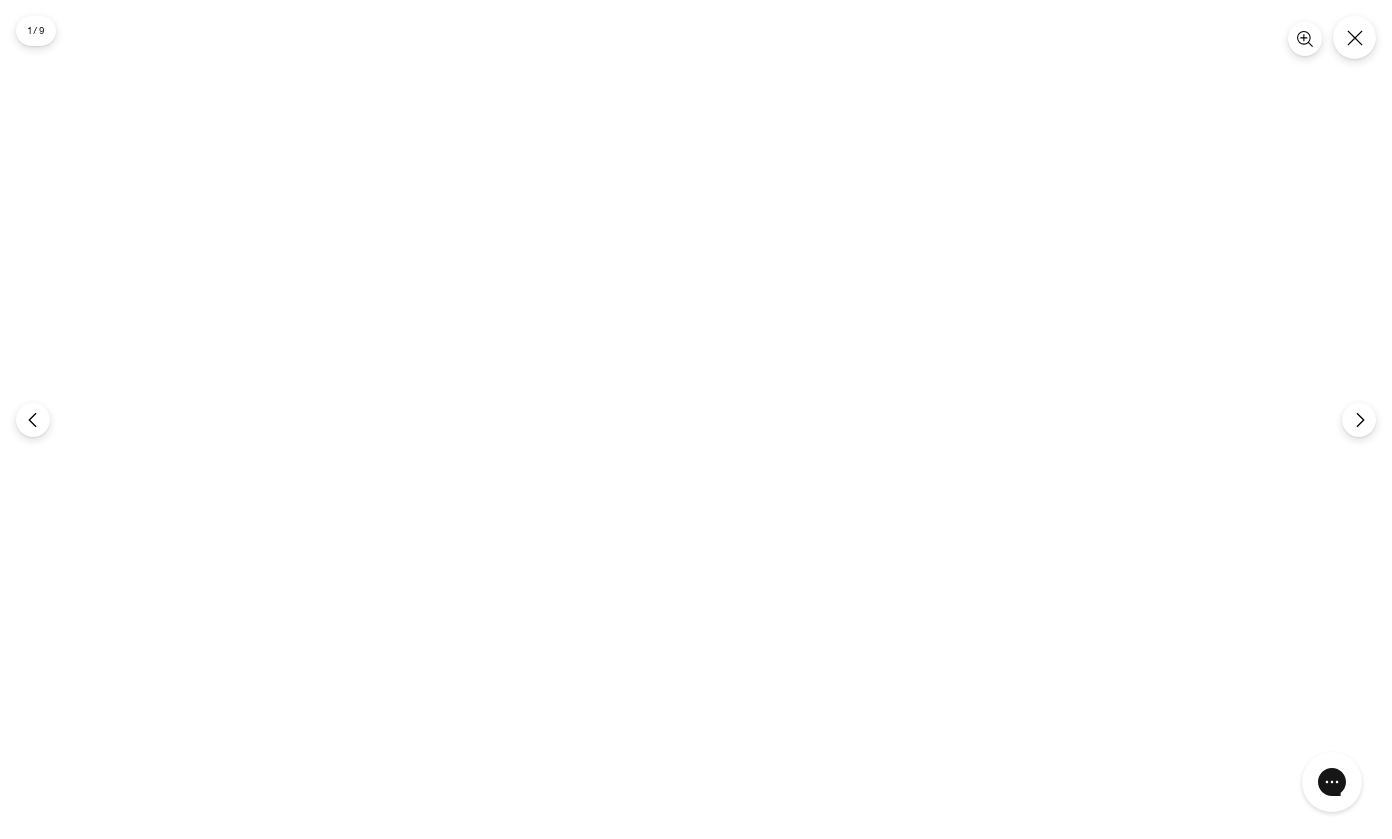 click at bounding box center [695, 419] 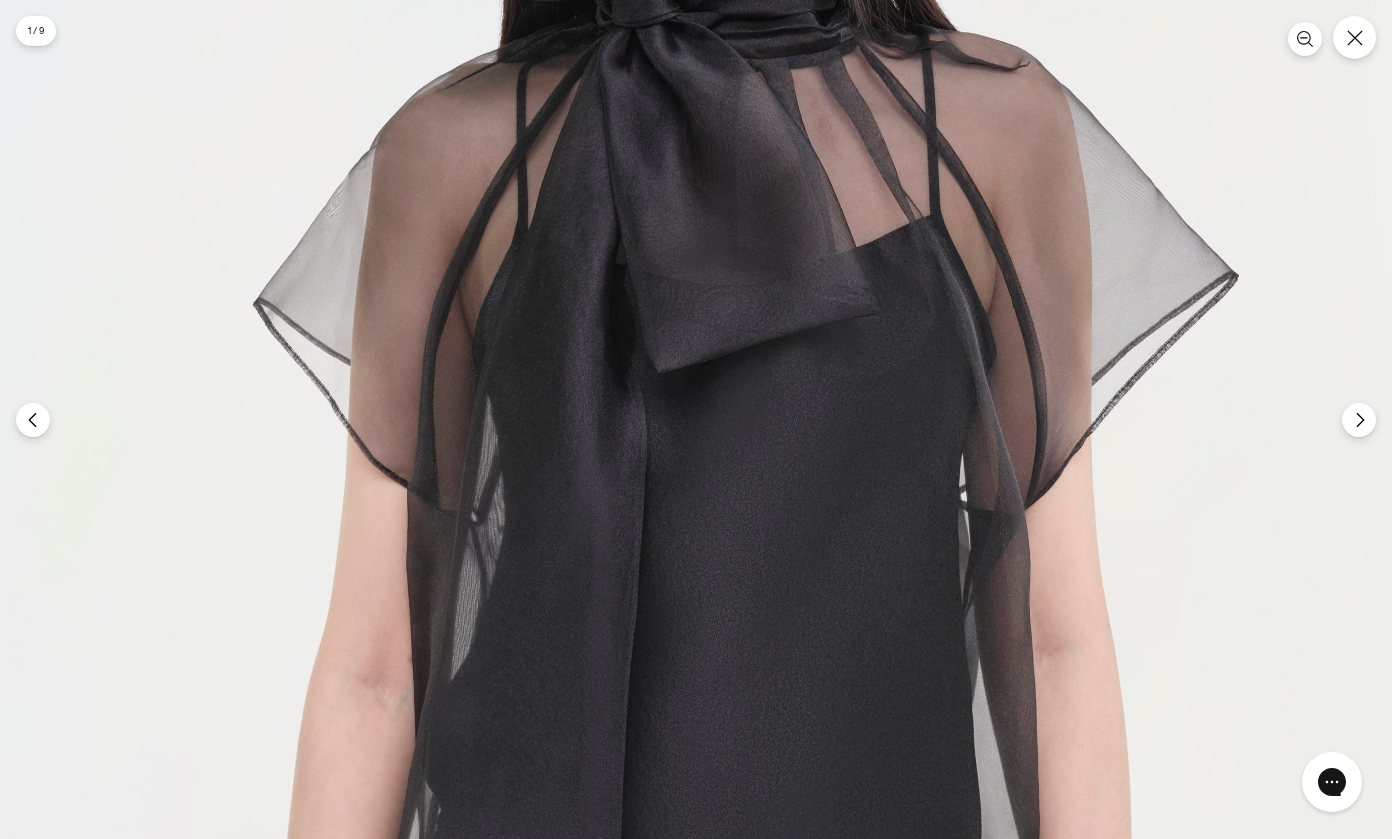 click at bounding box center (707, 678) 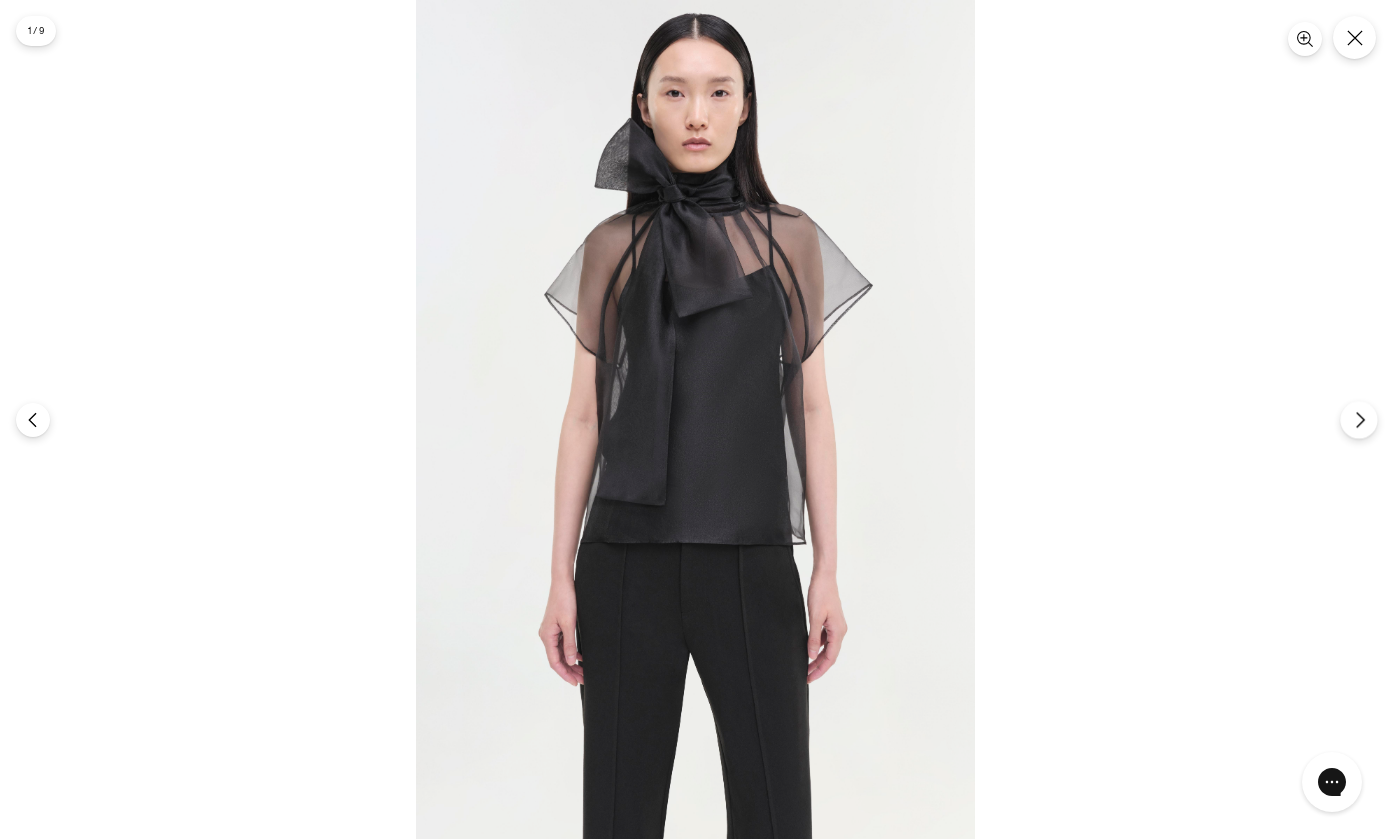 click at bounding box center [1358, 419] 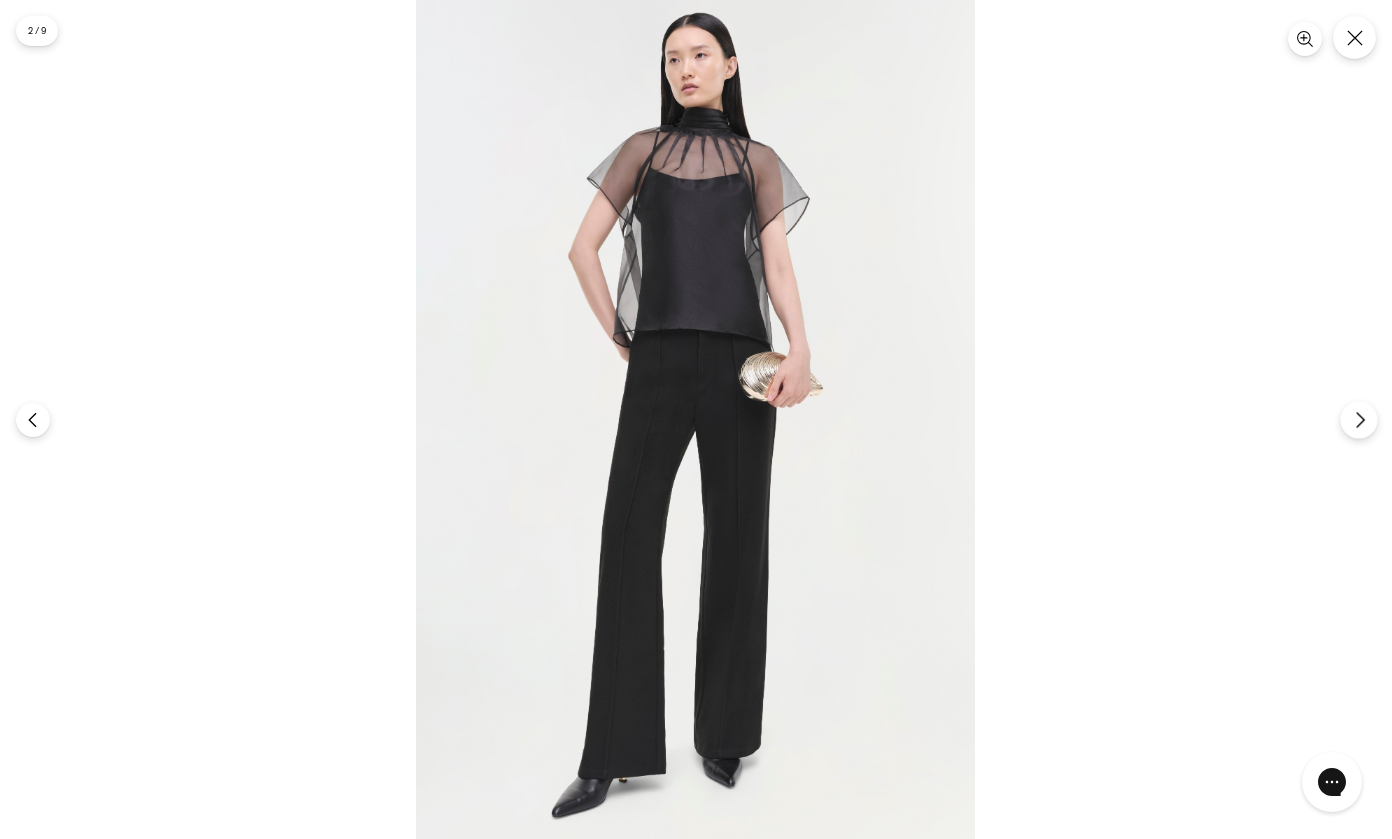click at bounding box center [1358, 419] 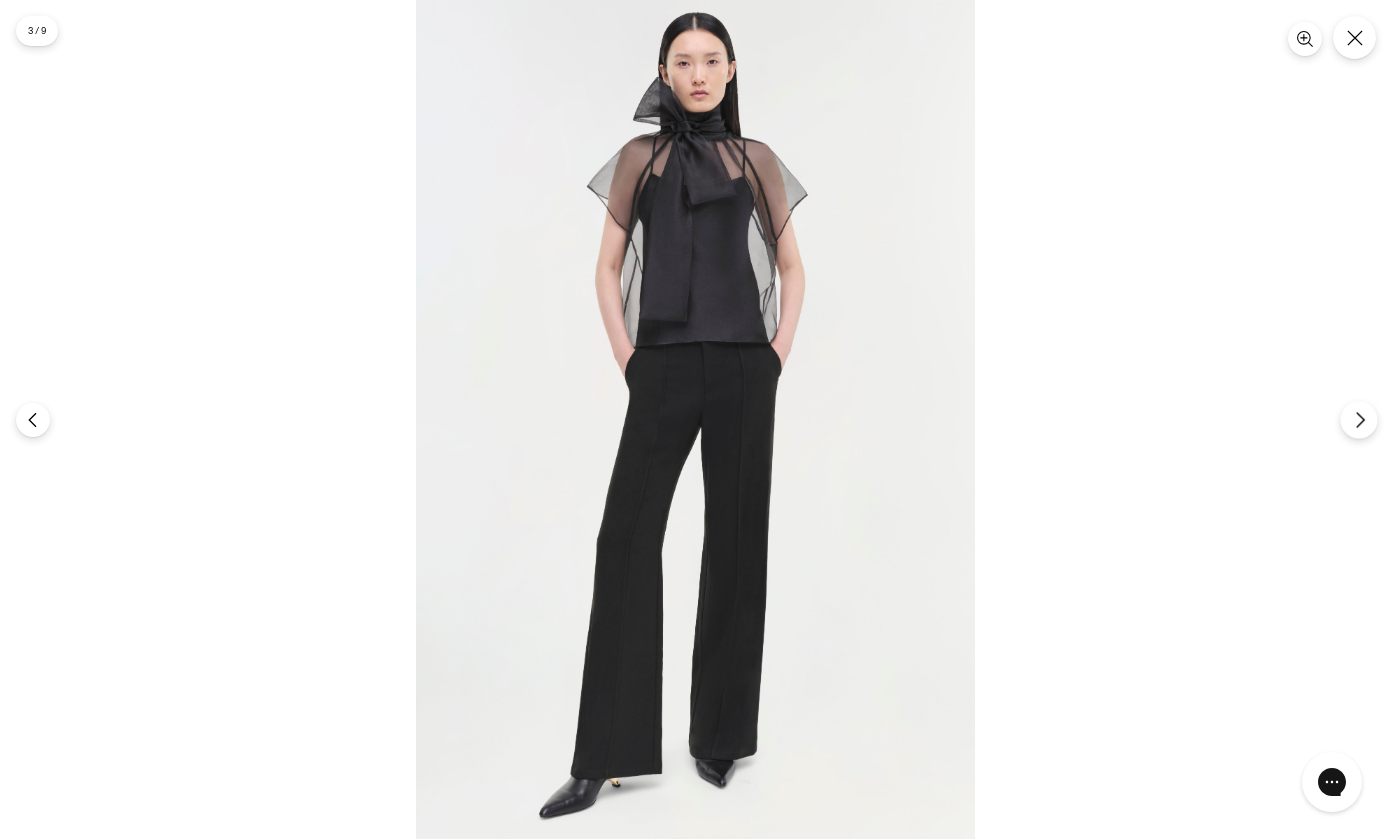 click at bounding box center [1358, 419] 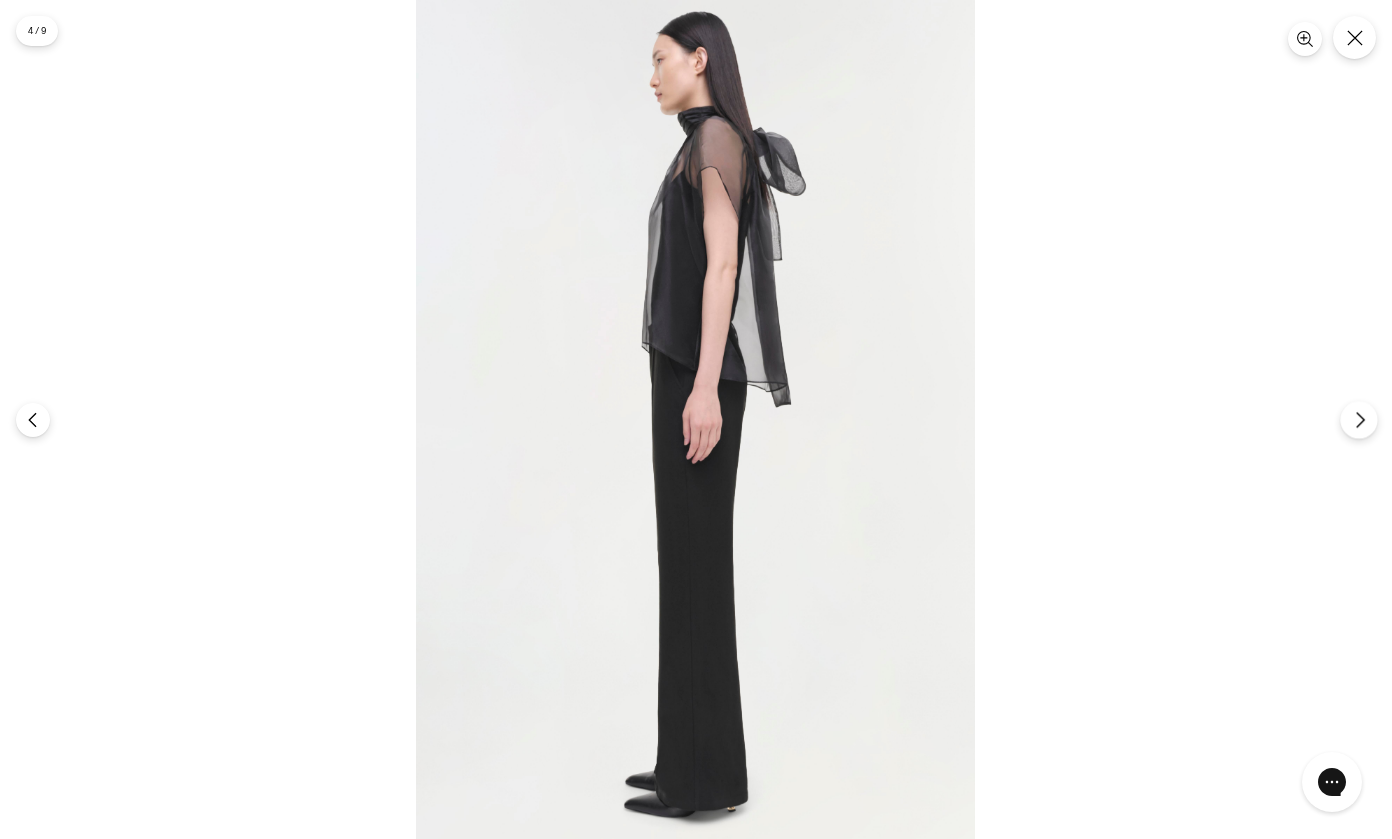 click at bounding box center [1358, 419] 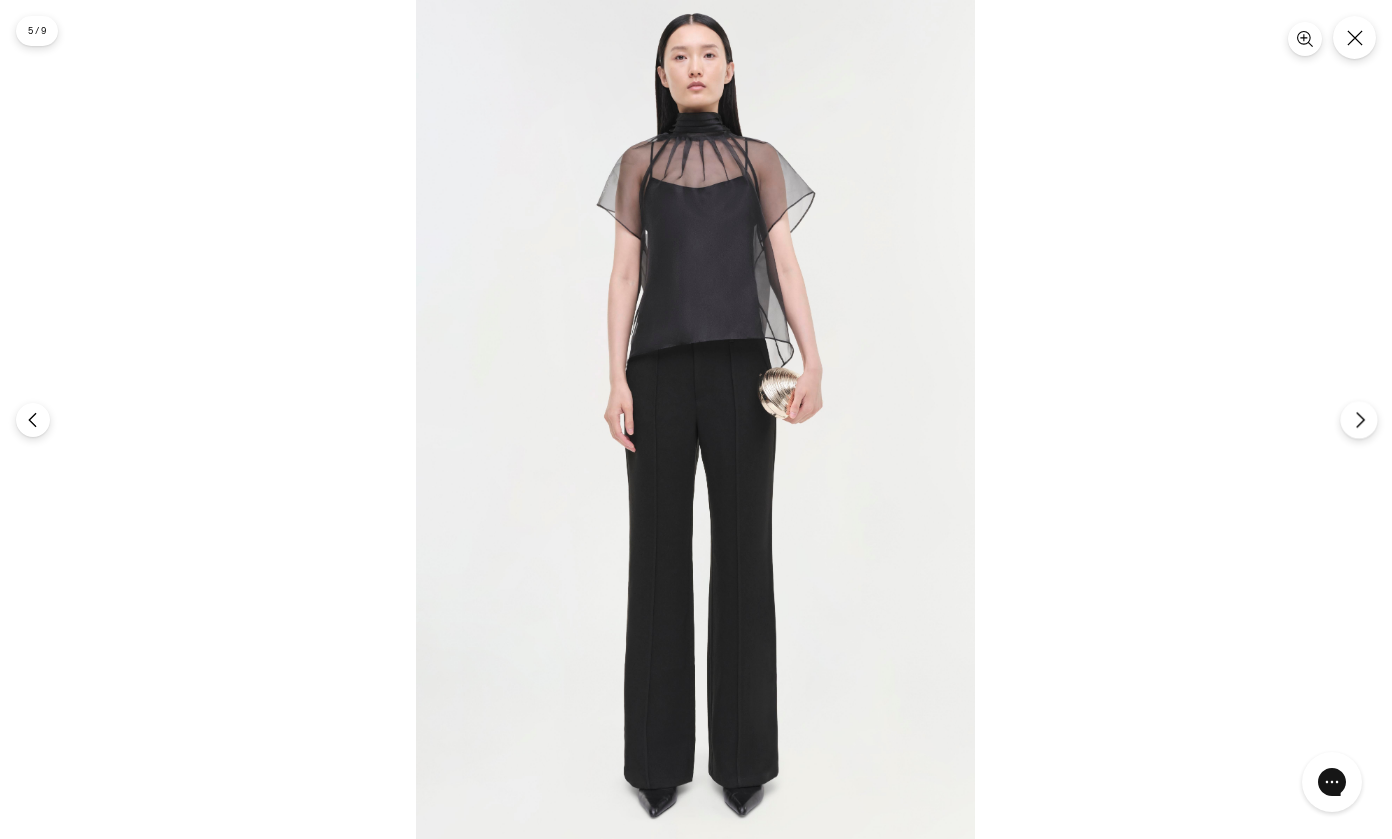click at bounding box center [1358, 419] 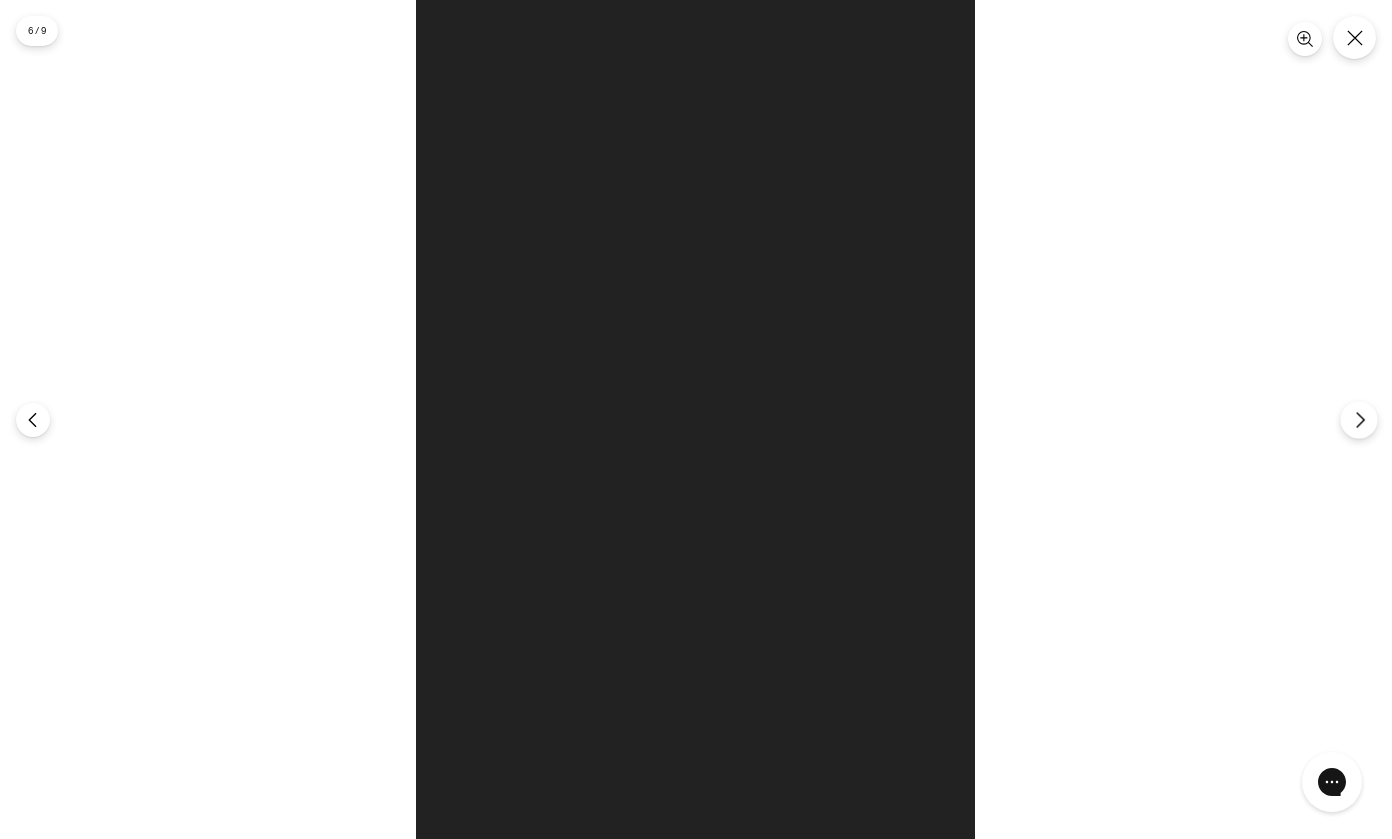 click at bounding box center (1358, 419) 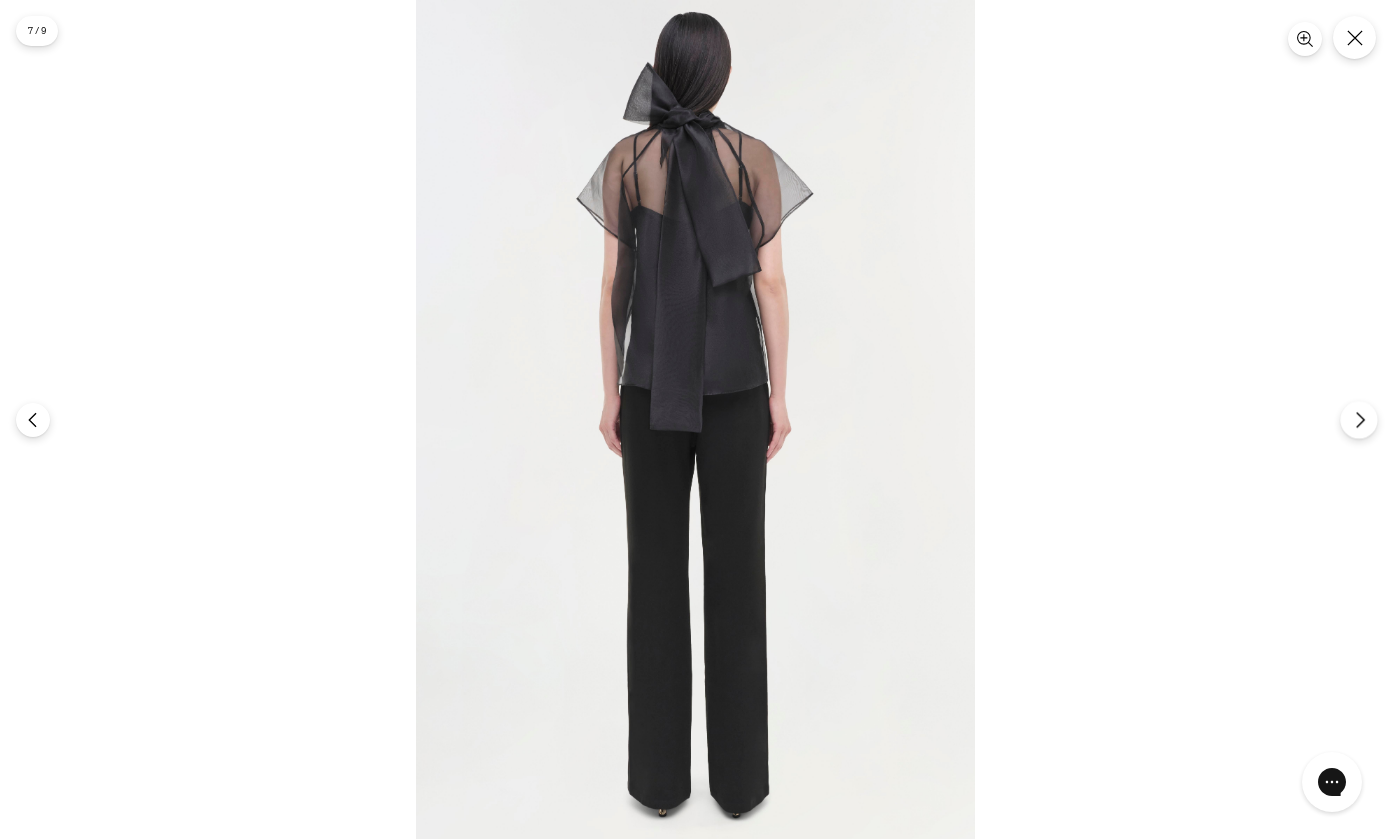 click at bounding box center [1358, 419] 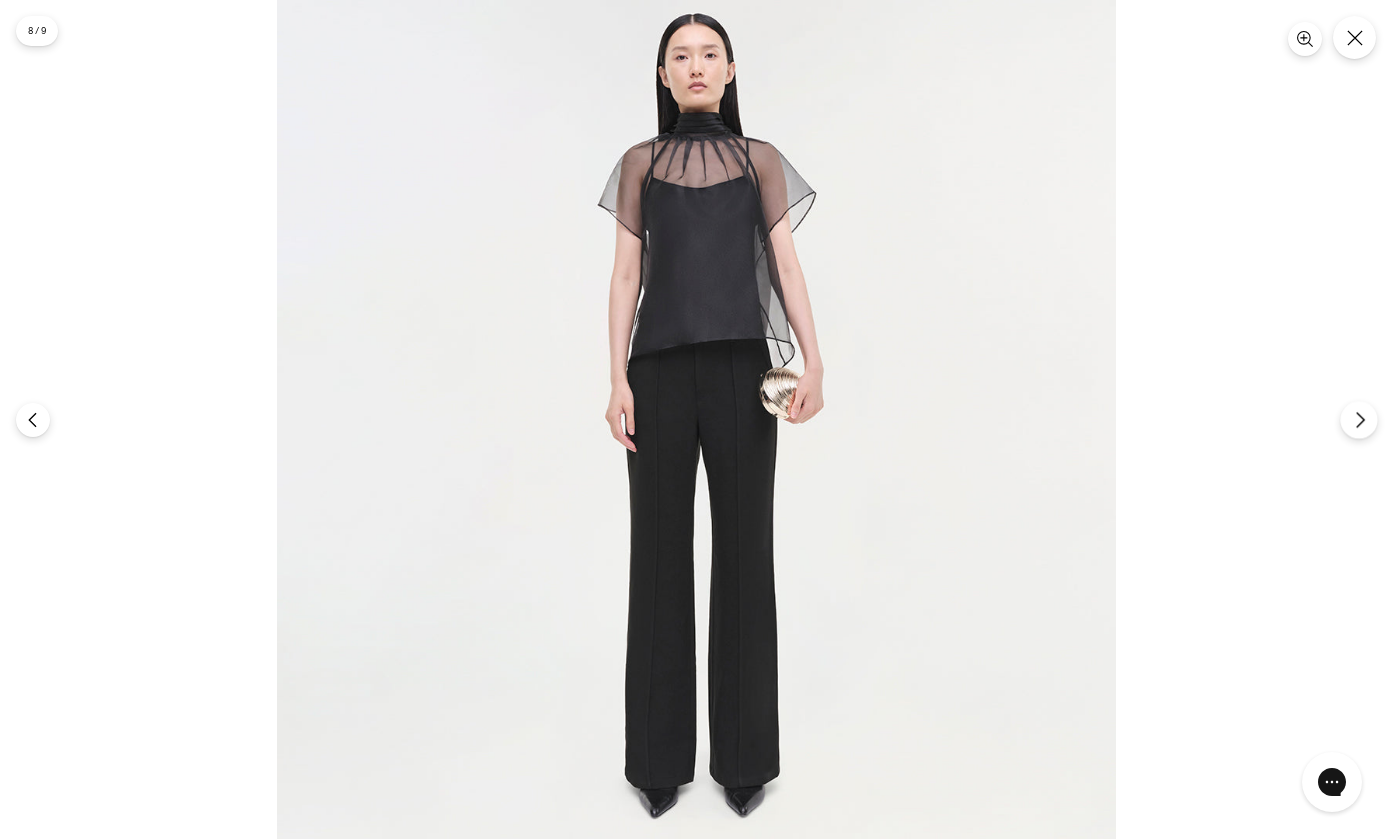 click at bounding box center (1358, 419) 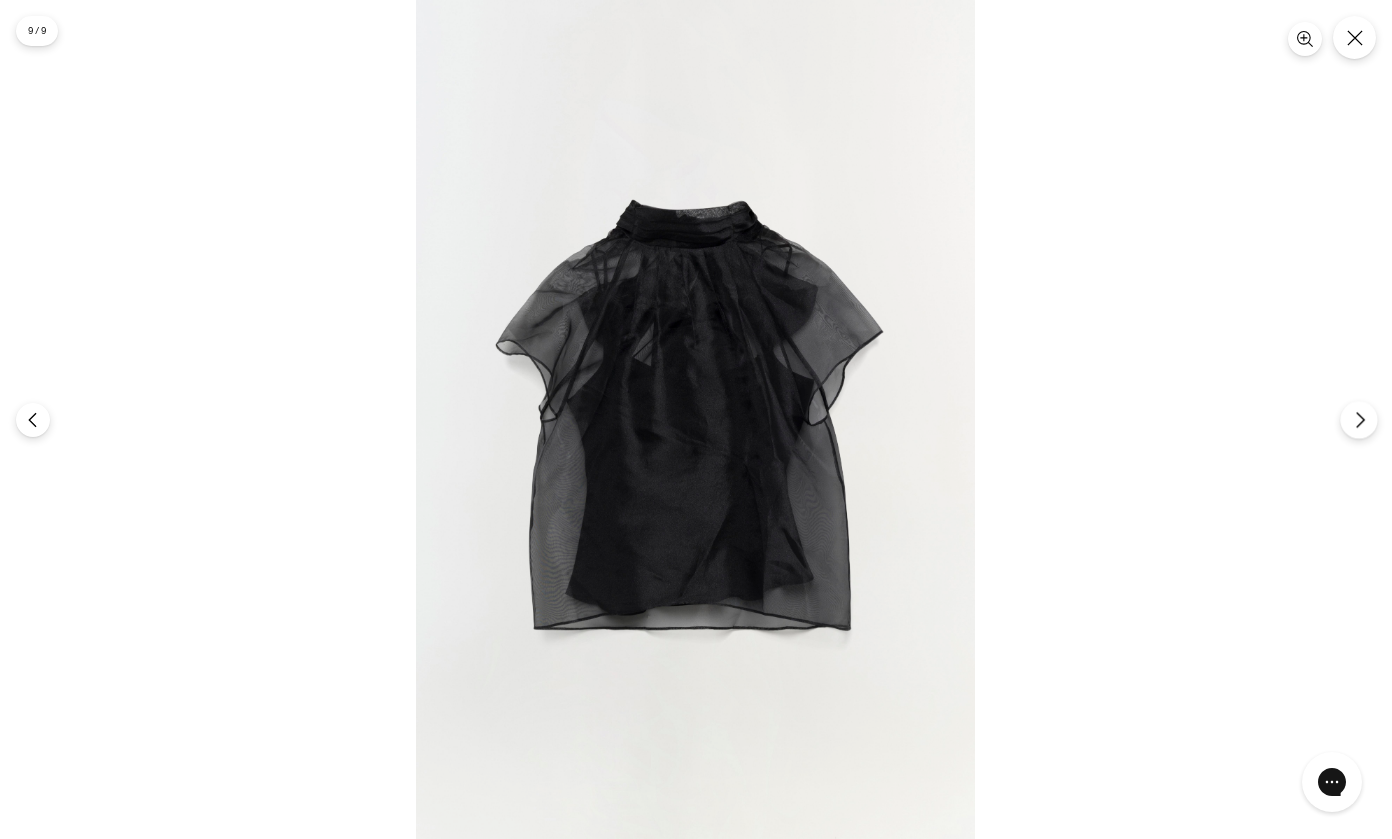 click at bounding box center (1358, 419) 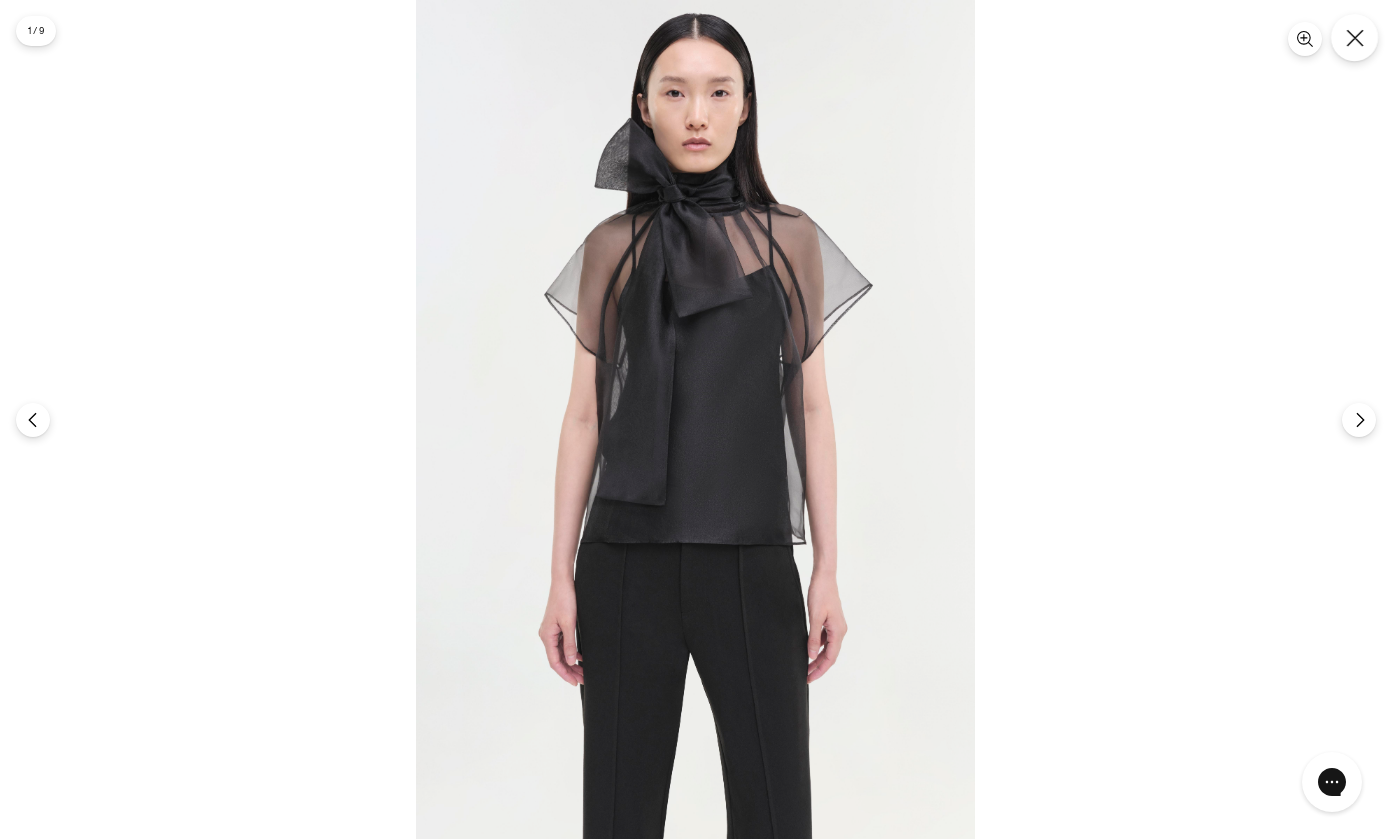 click at bounding box center (1354, 37) 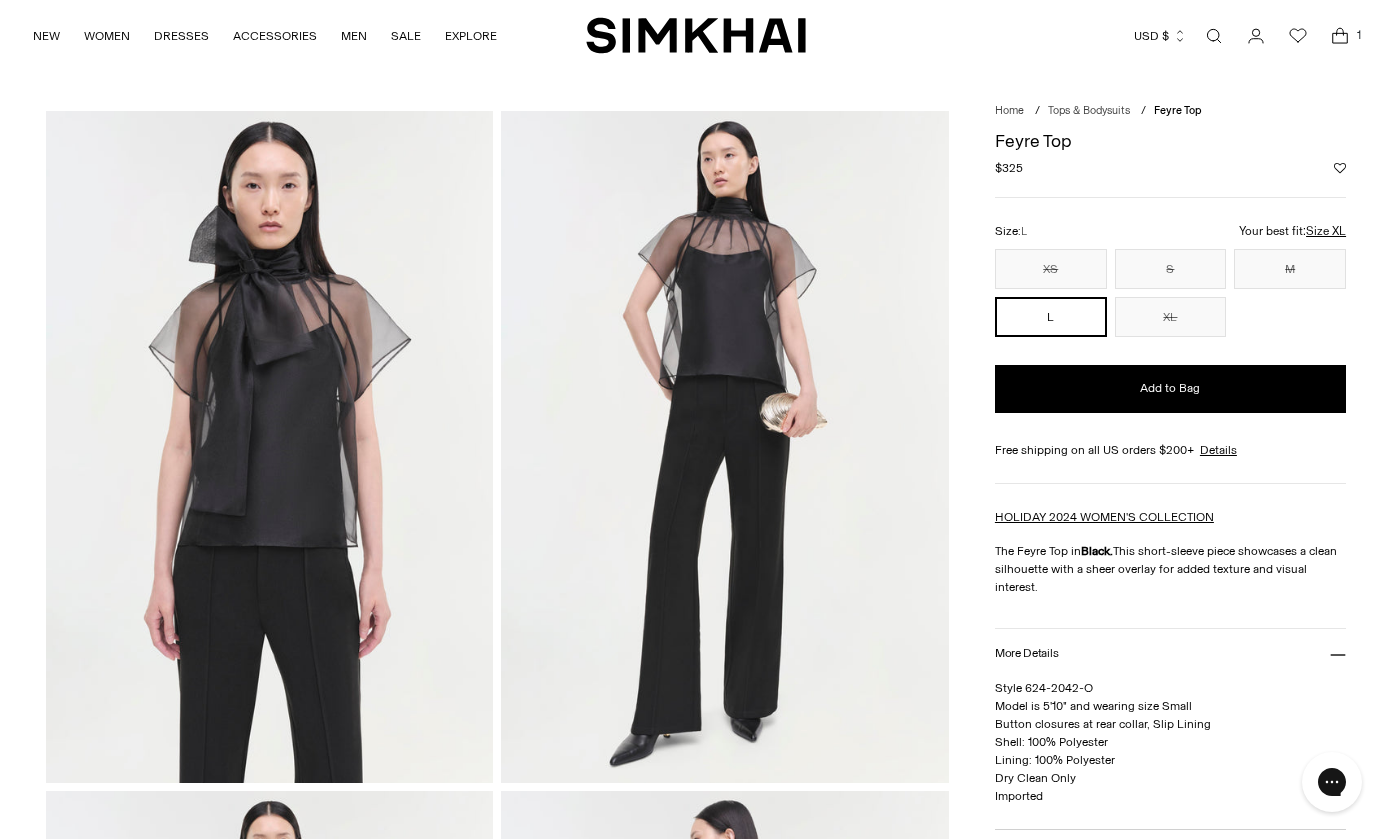 scroll, scrollTop: 0, scrollLeft: 0, axis: both 